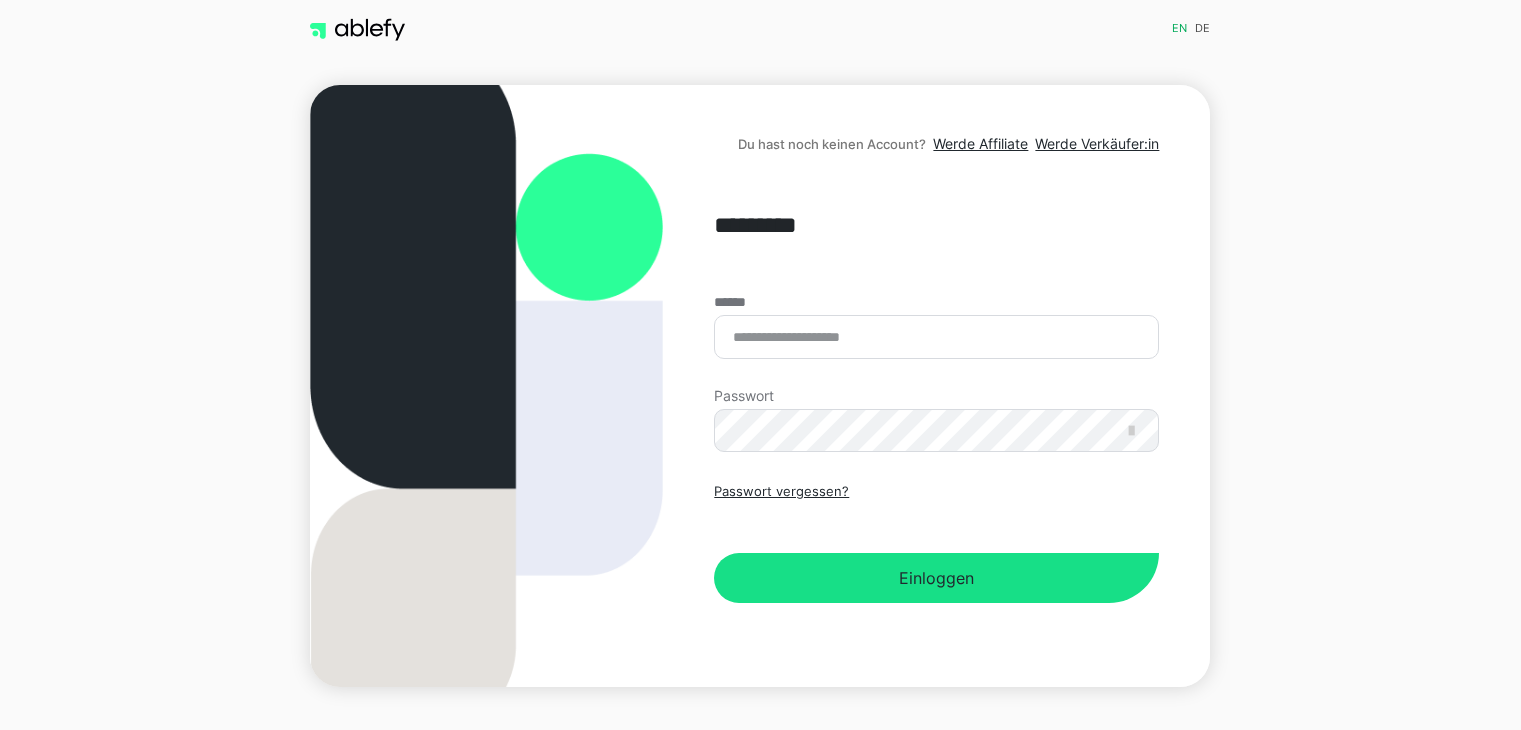 scroll, scrollTop: 0, scrollLeft: 0, axis: both 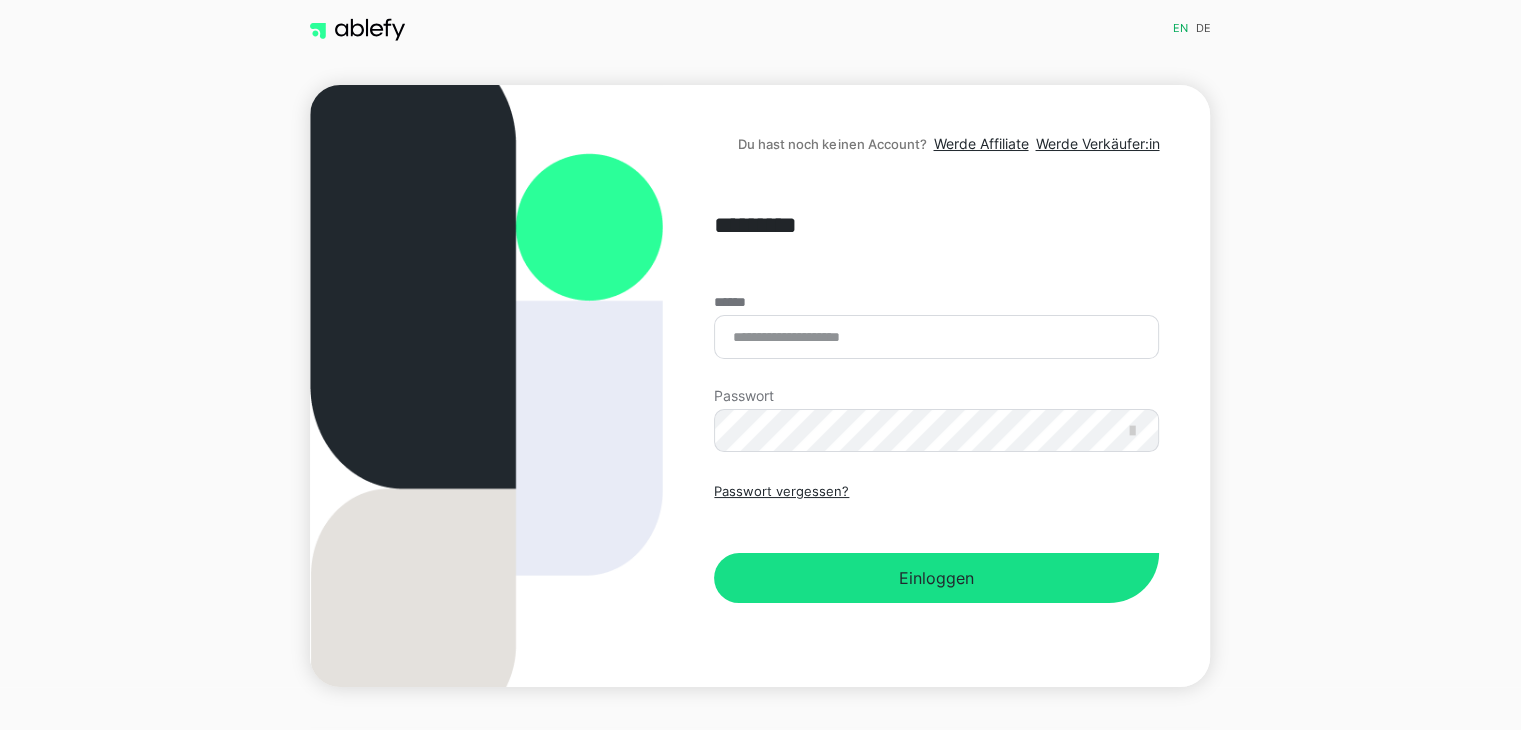 click on "******" at bounding box center (936, 337) 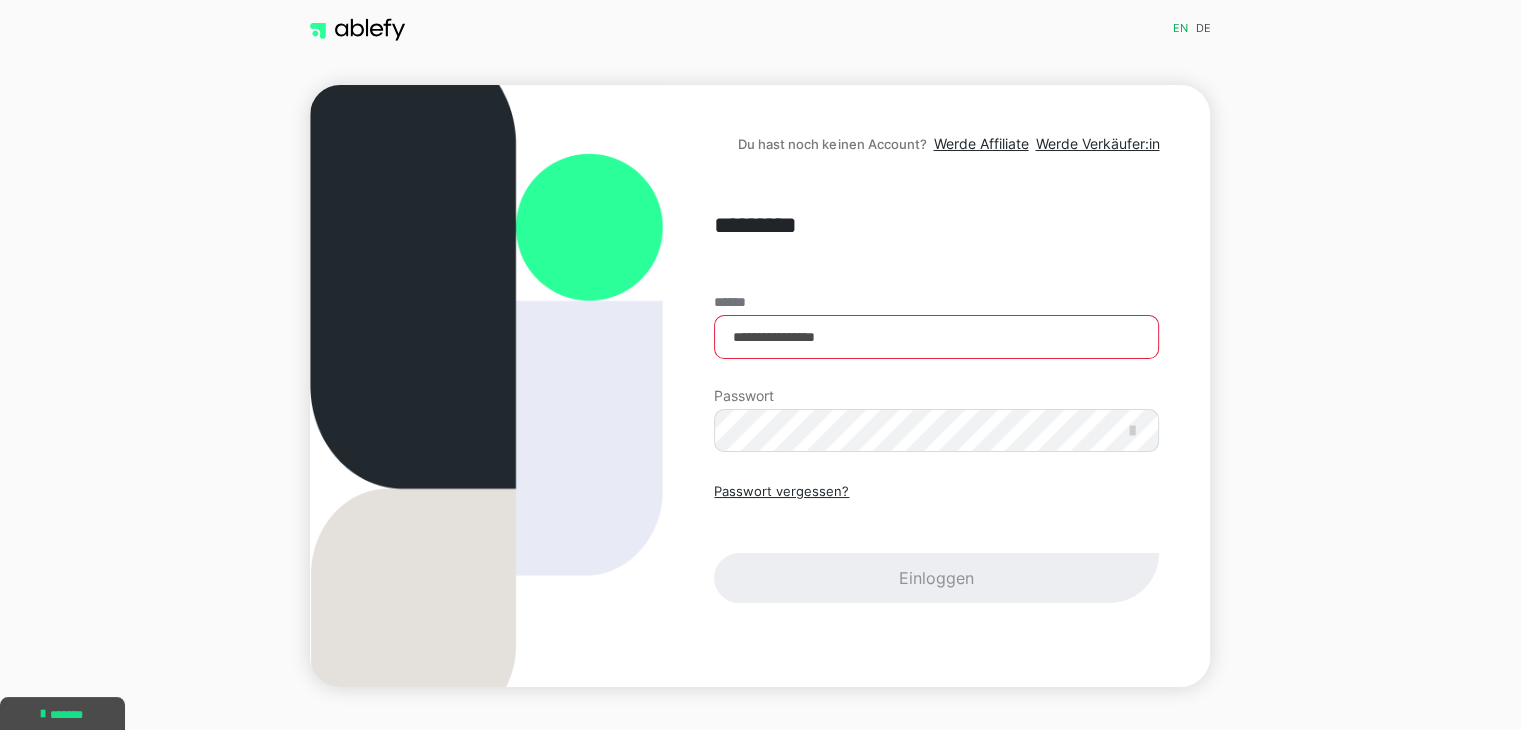 type on "**********" 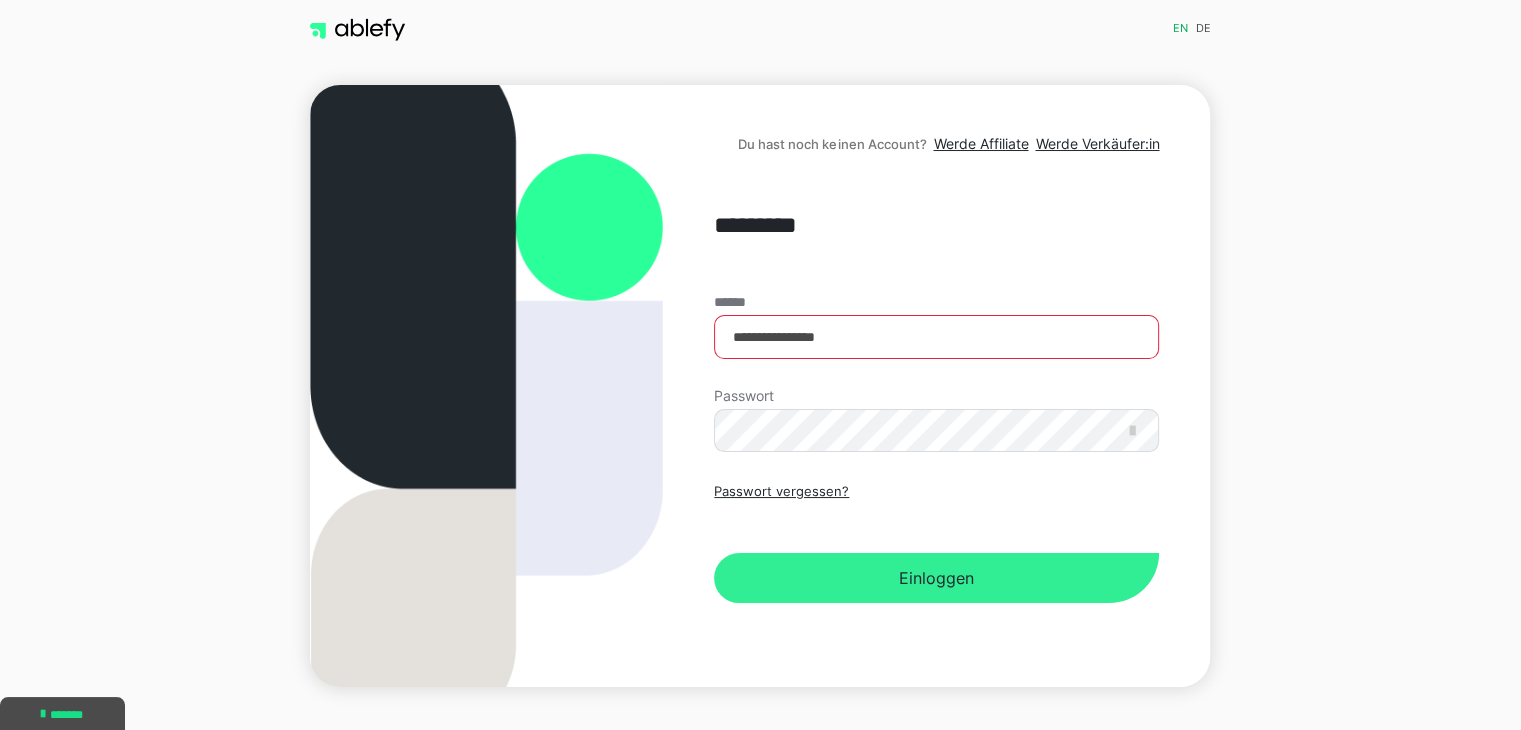 click on "Einloggen" at bounding box center (936, 578) 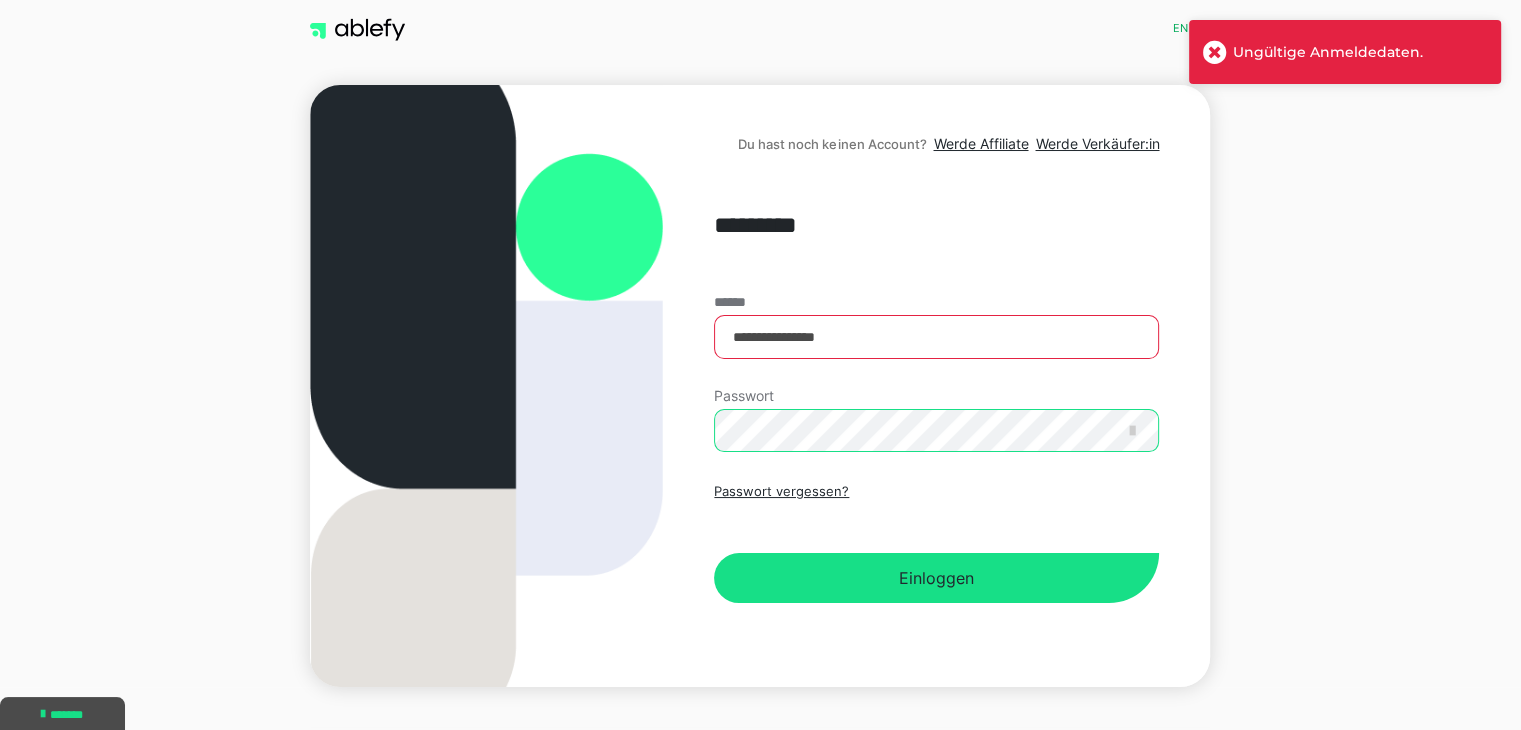 click on "Du hast noch keinen Account? Werde Affiliate Werde Verkäufer:in [MASKED] [MASKED] [MASKED] Passwort Passwort vergessen? Einloggen" at bounding box center [760, 386] 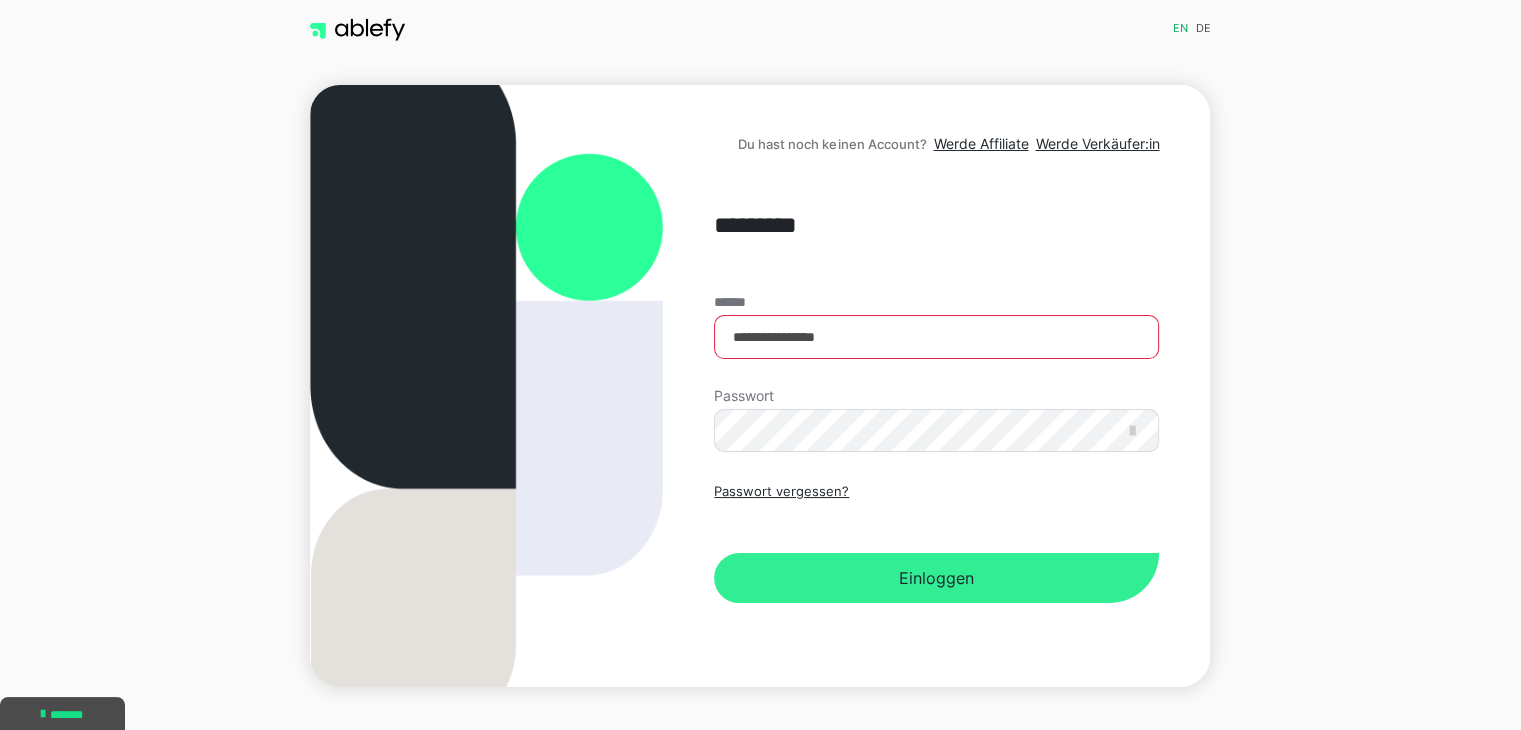click on "Einloggen" at bounding box center [936, 578] 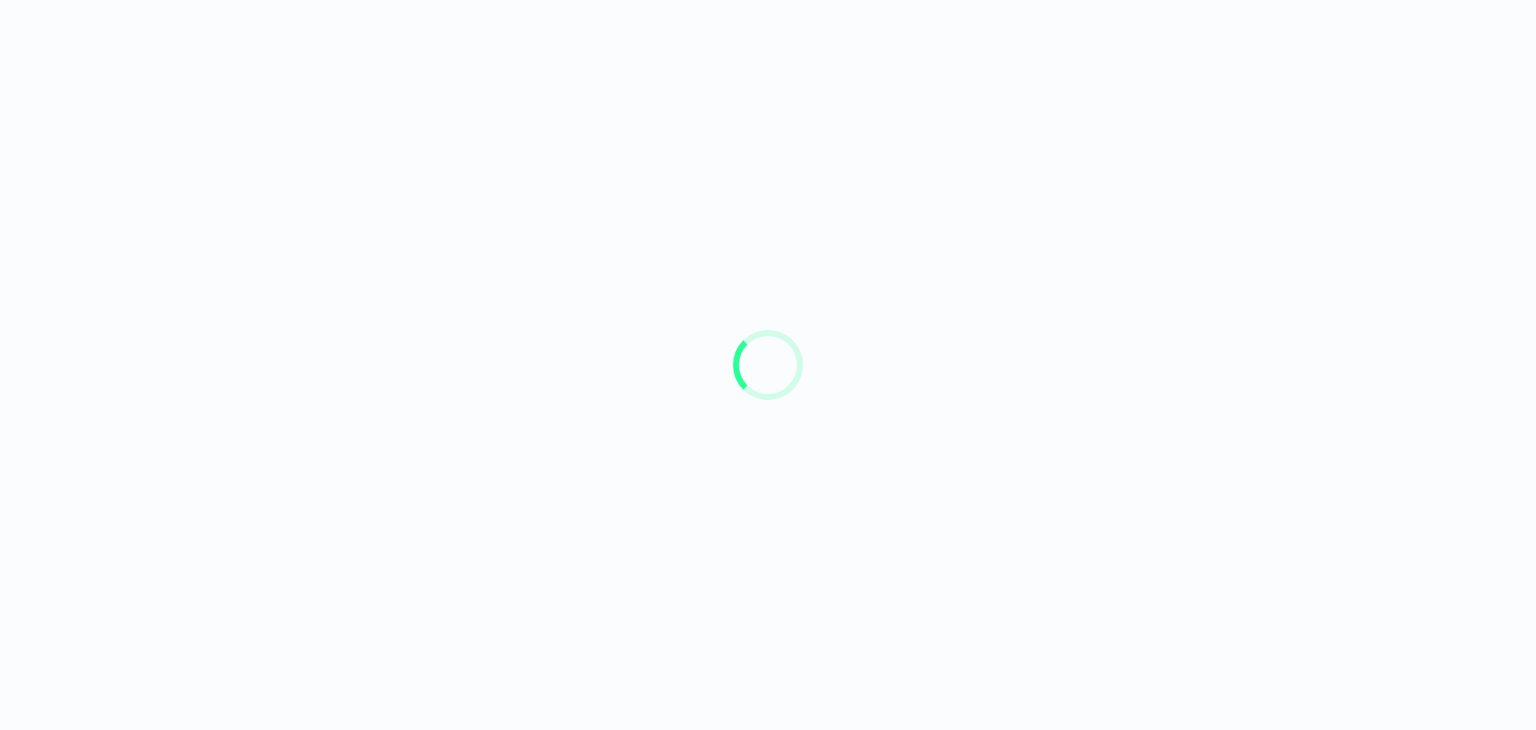 scroll, scrollTop: 0, scrollLeft: 0, axis: both 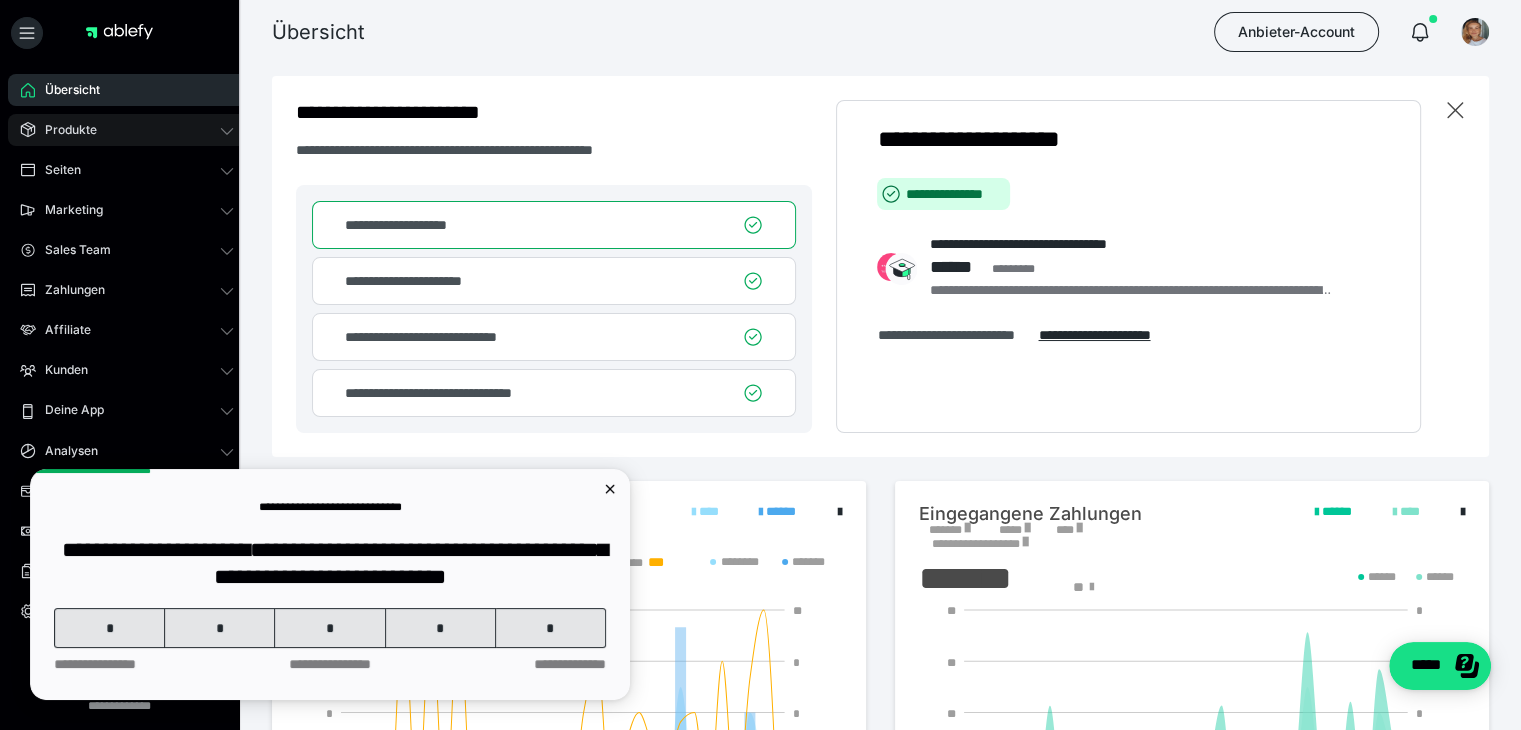 click 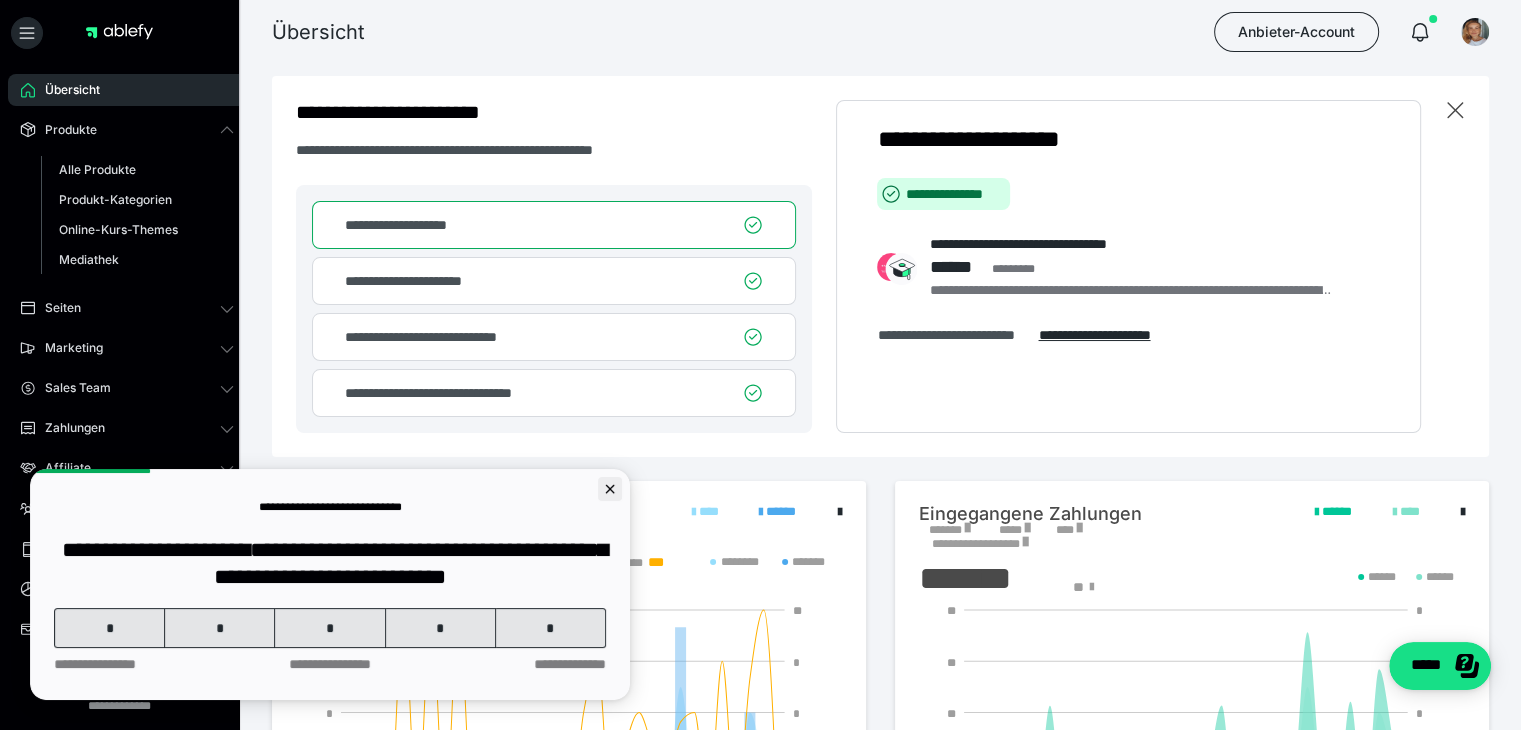 click 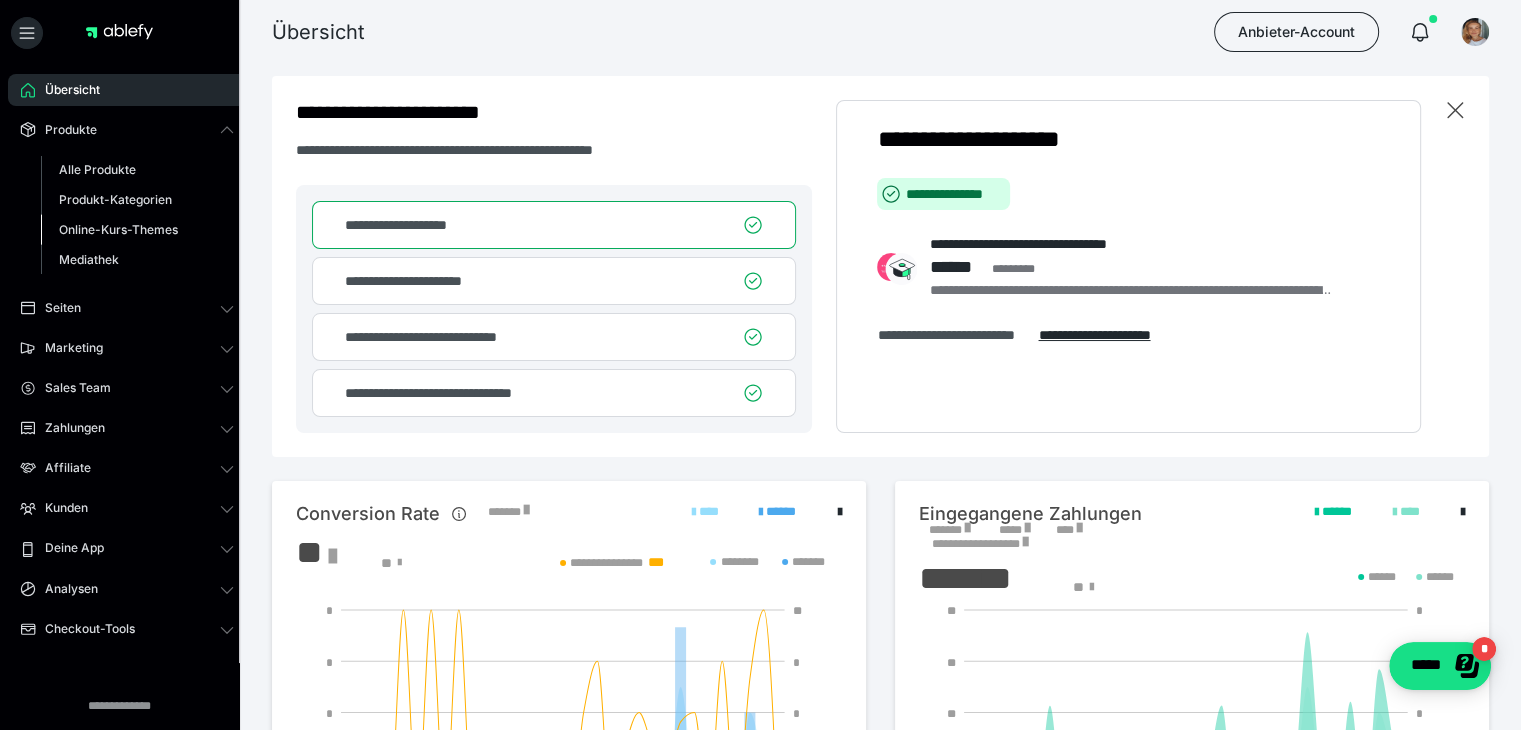 click on "Online-Kurs-Themes" at bounding box center (118, 229) 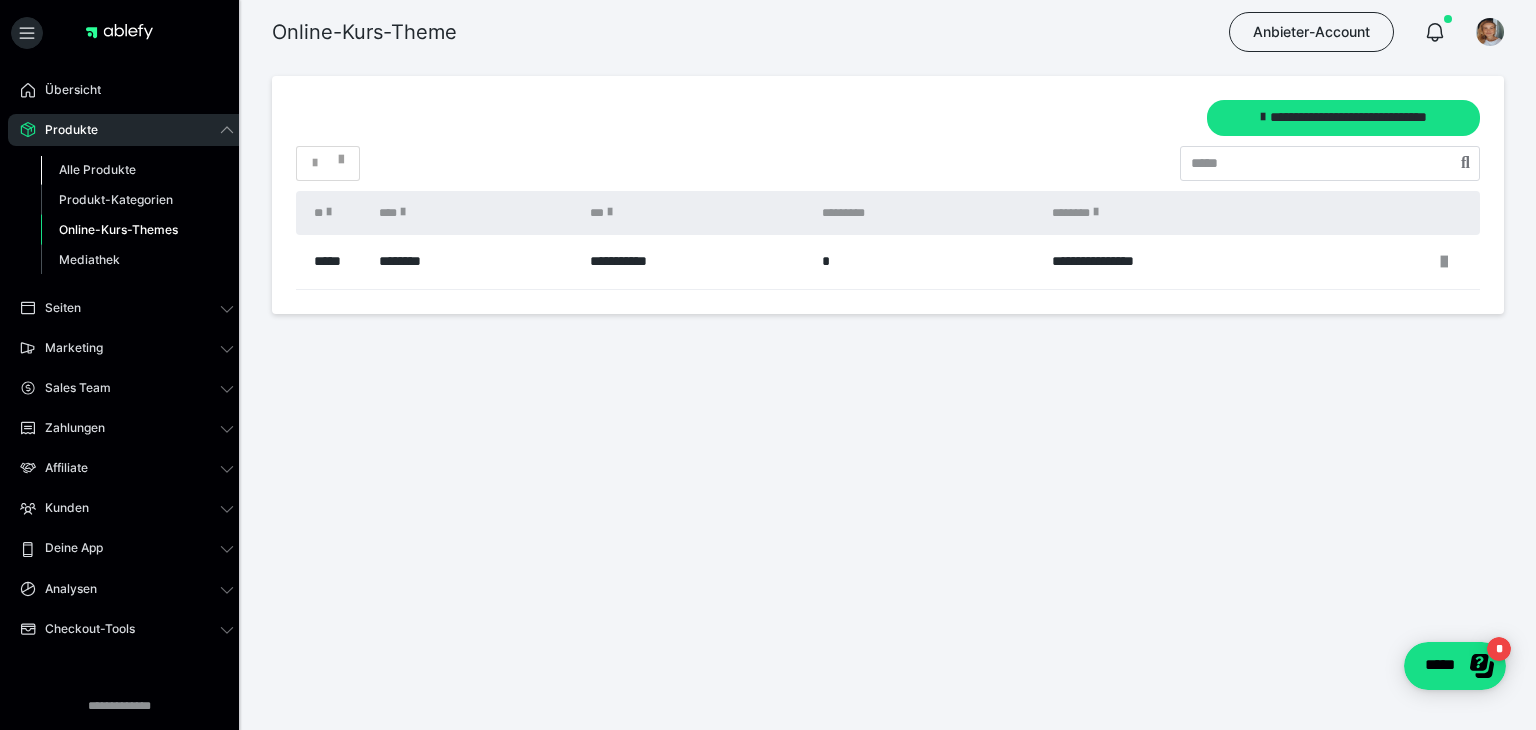 click on "Alle Produkte" at bounding box center [97, 169] 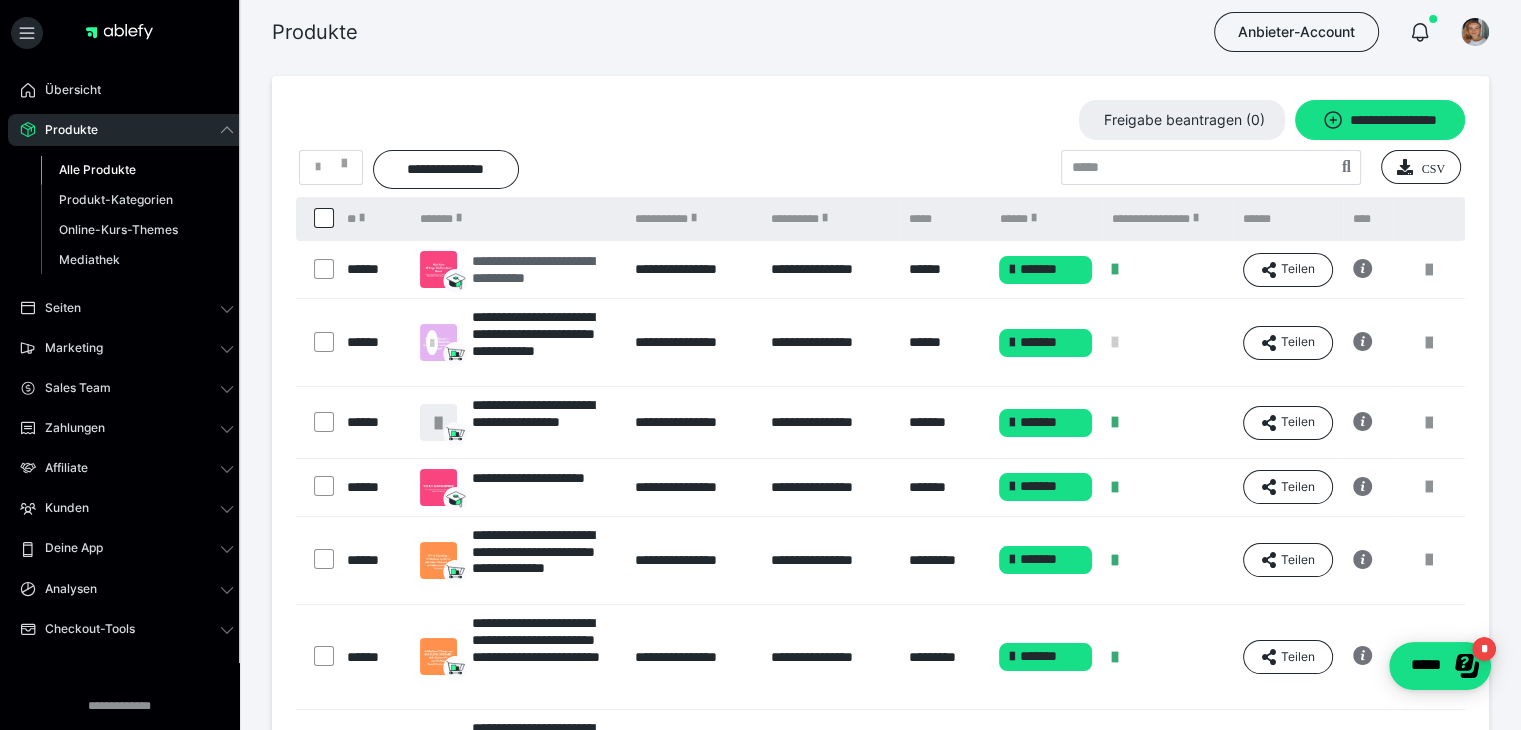 click on "**********" at bounding box center [543, 270] 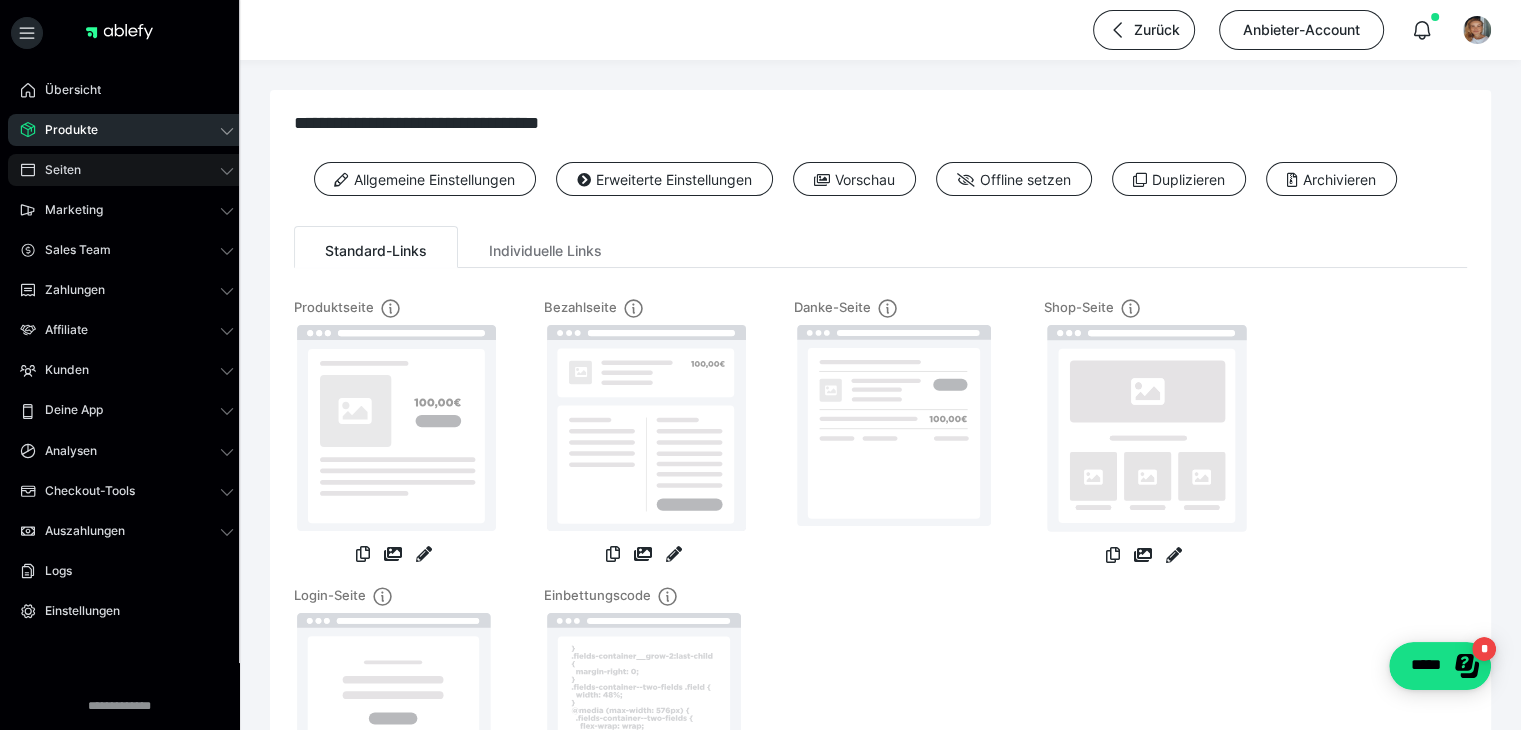 click 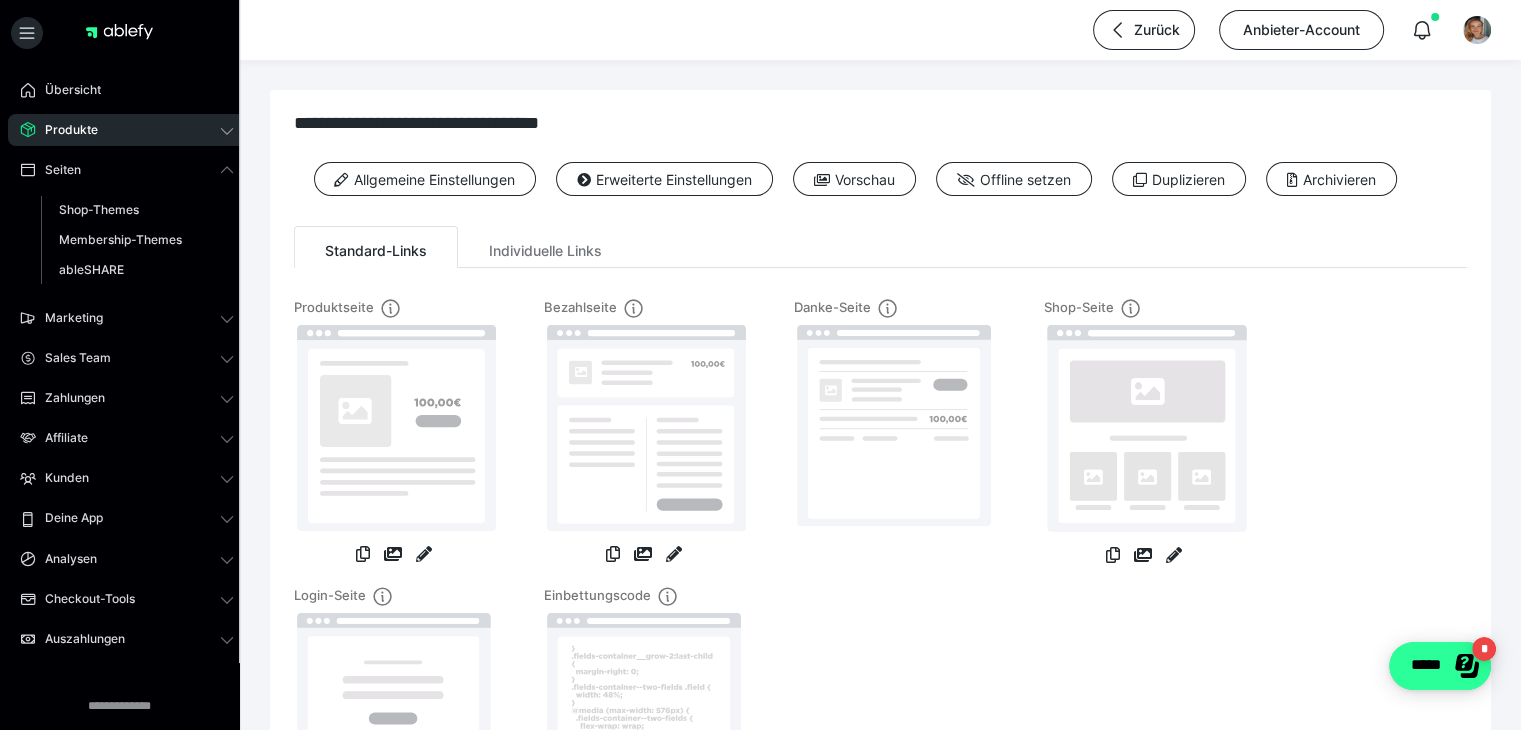 click on "*****" 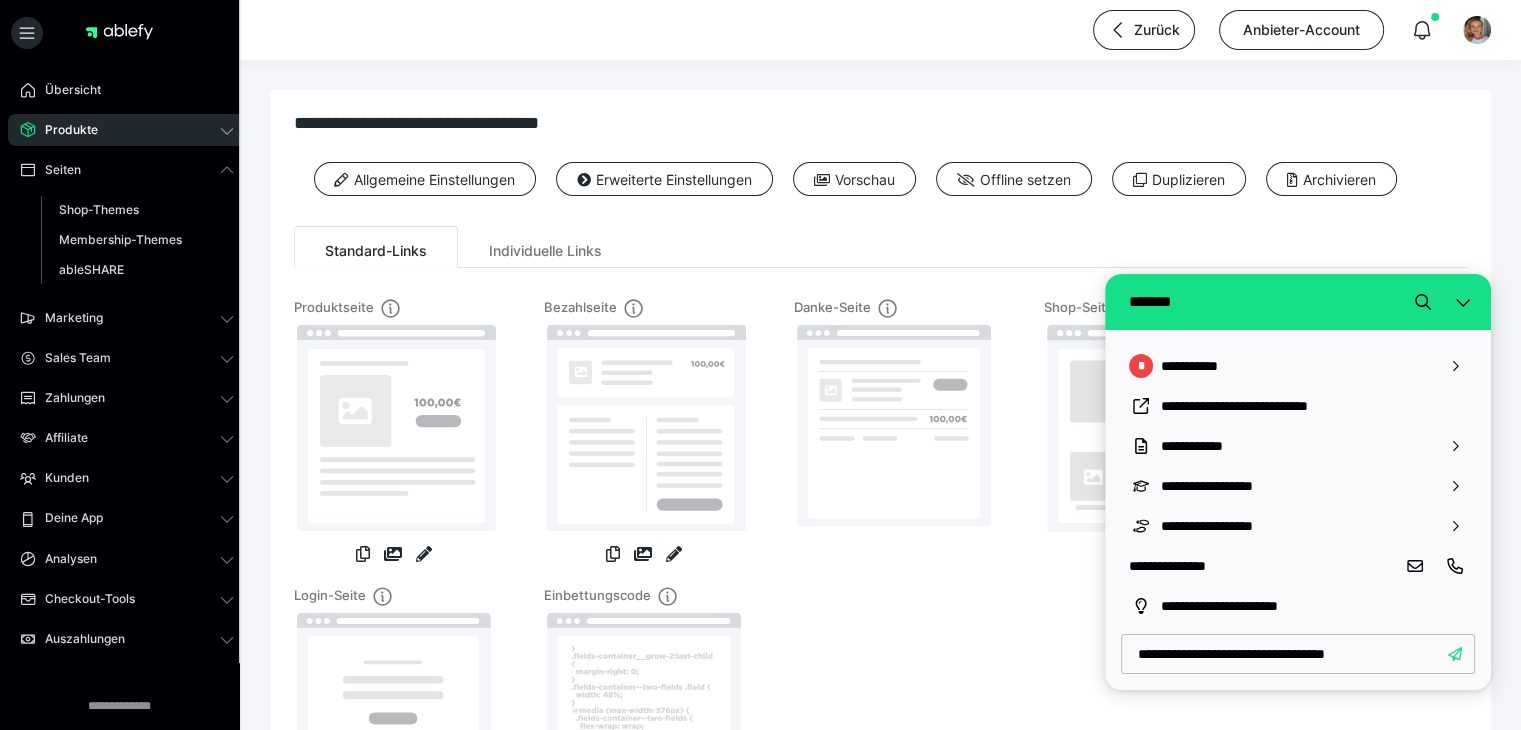 type on "**********" 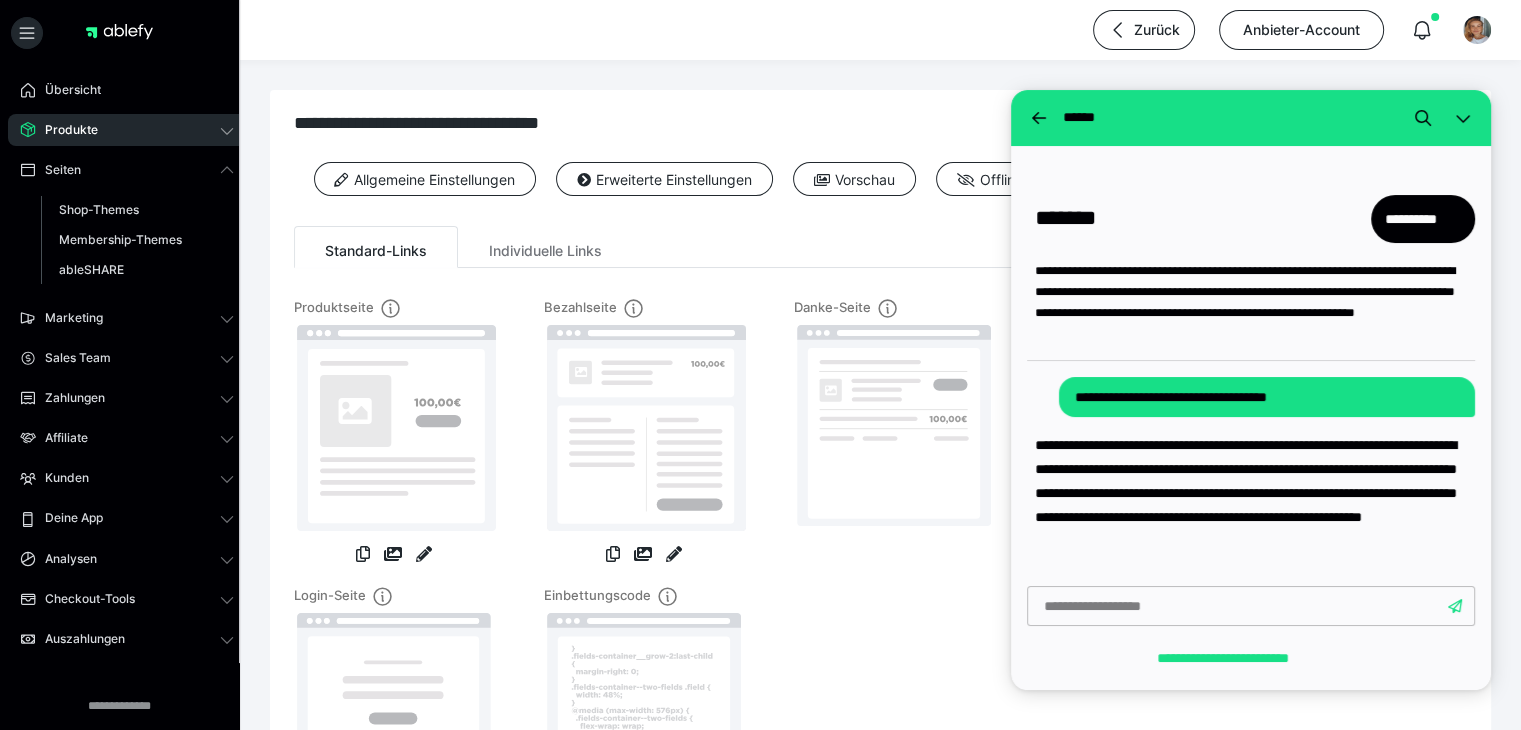 scroll, scrollTop: 59, scrollLeft: 0, axis: vertical 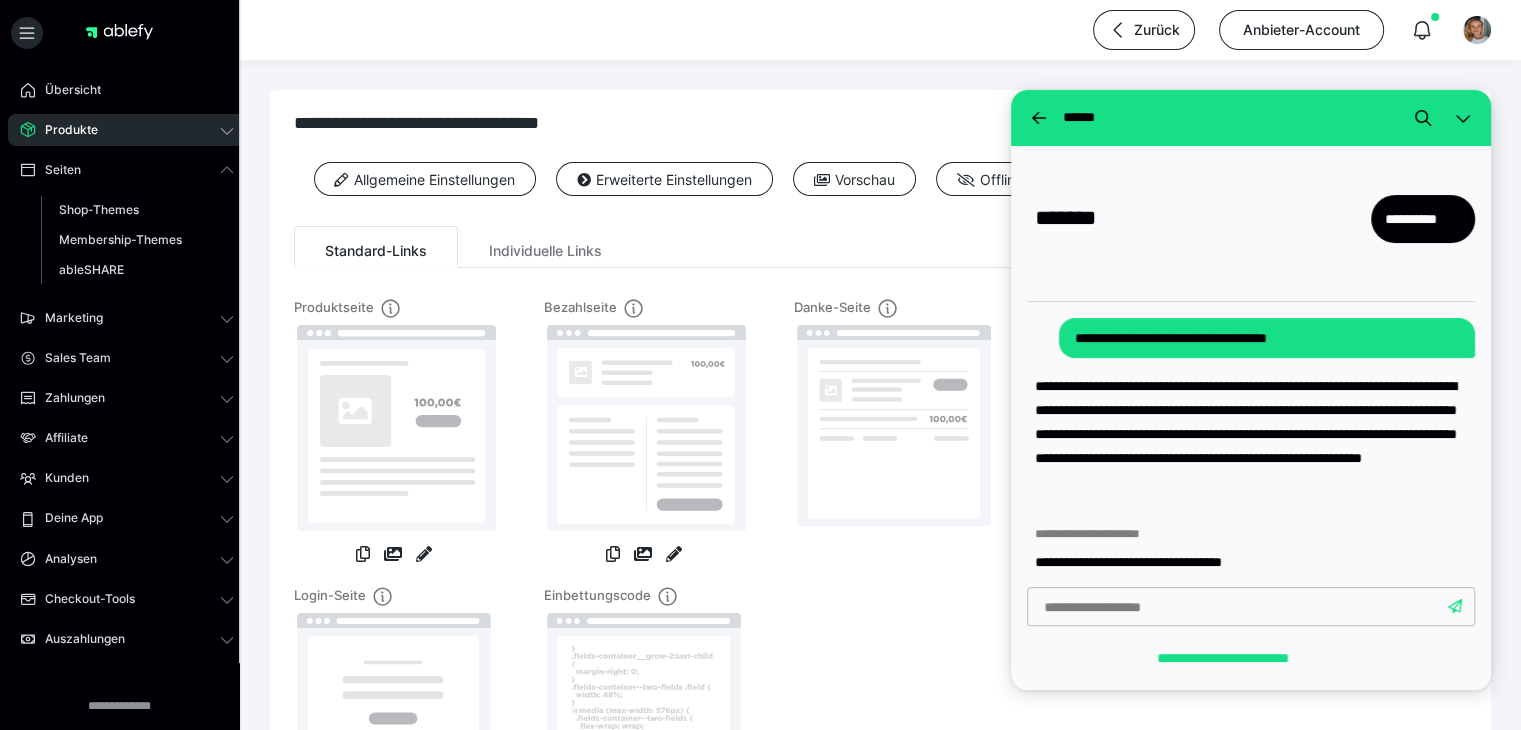 click 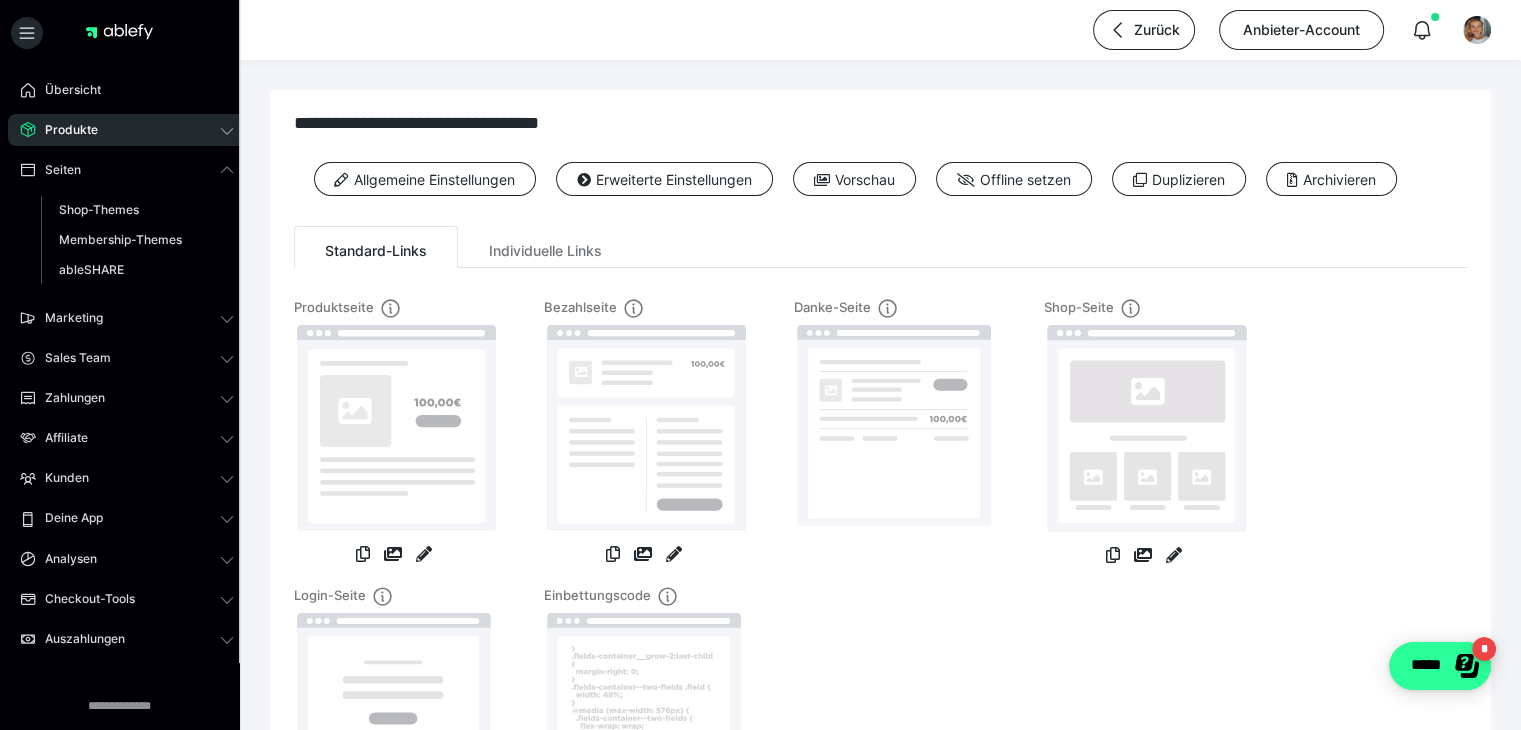 scroll, scrollTop: 0, scrollLeft: 0, axis: both 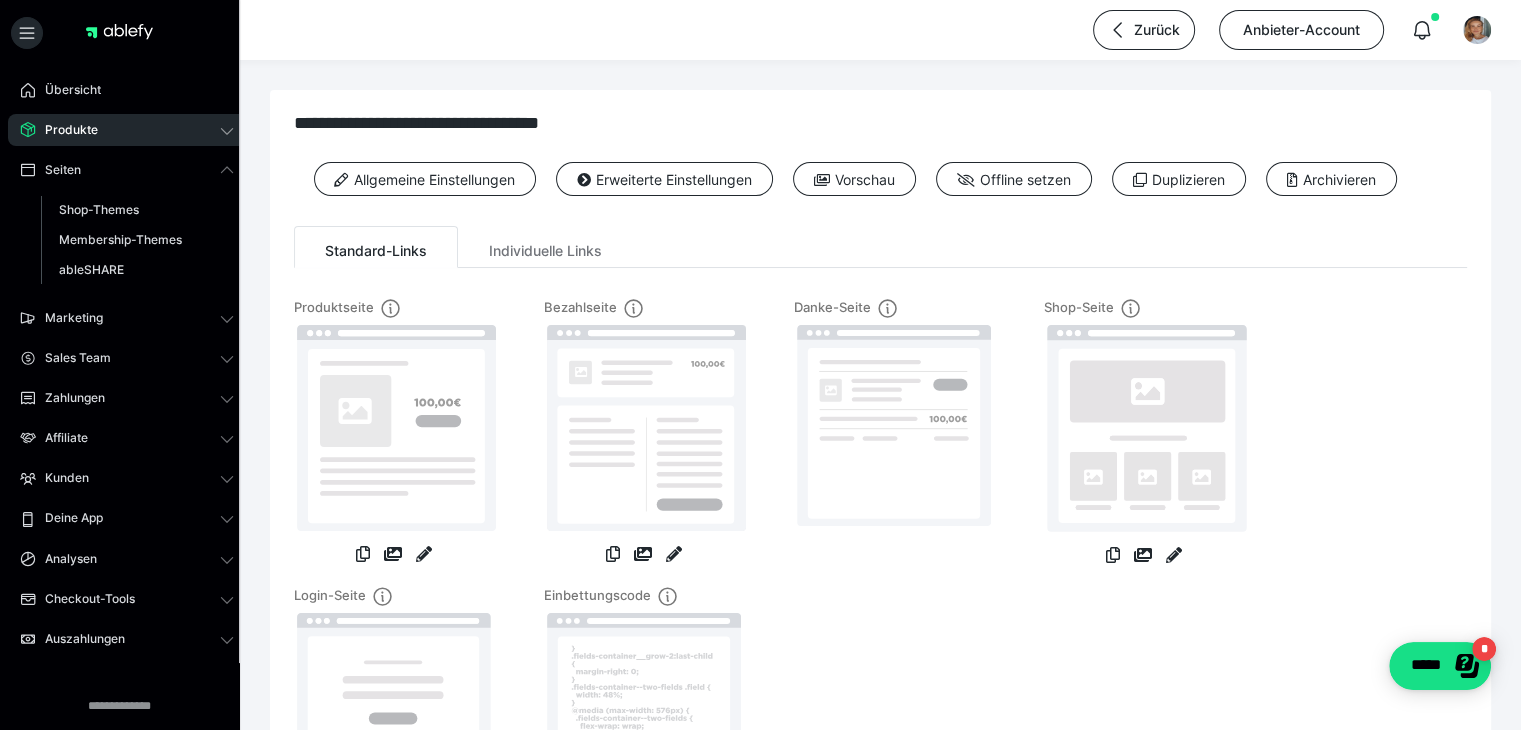click 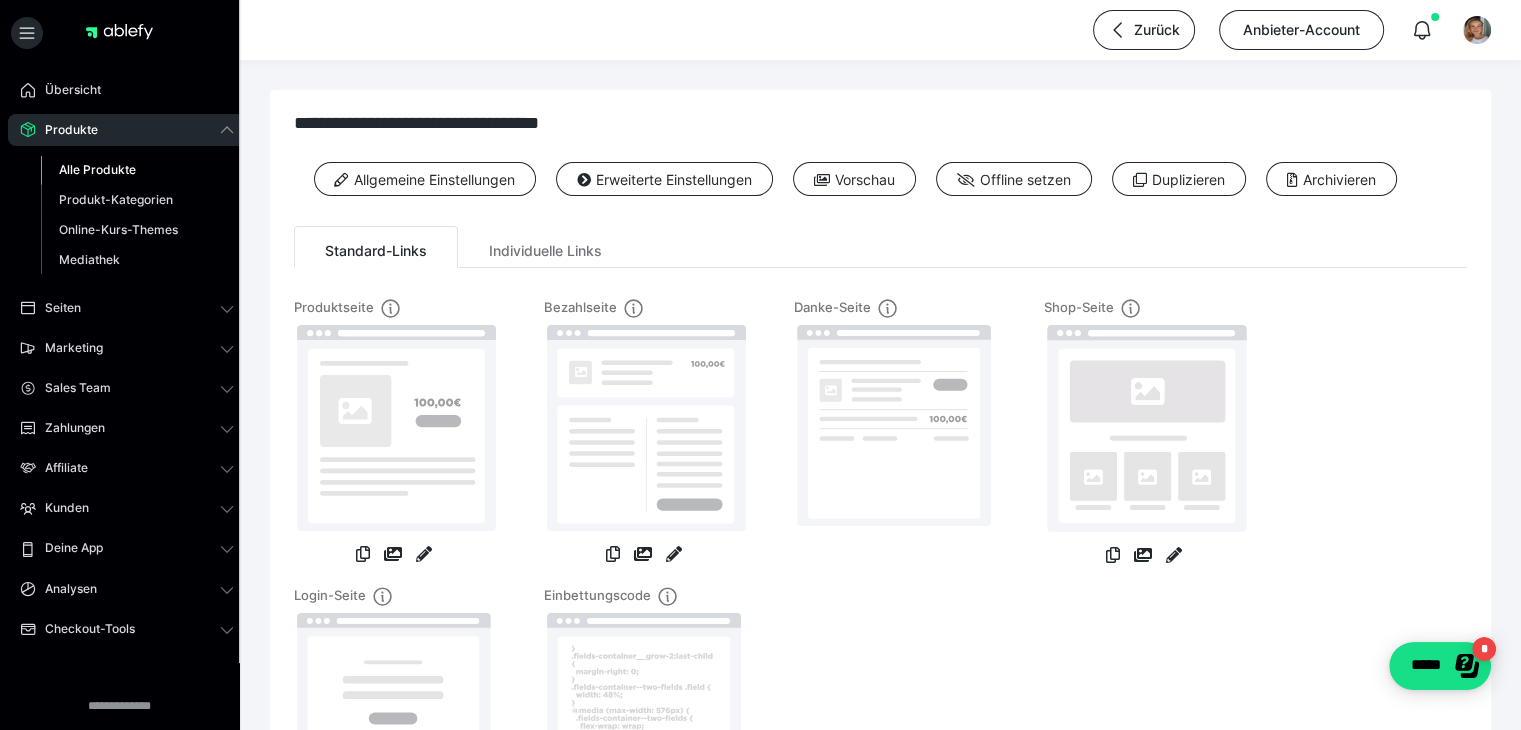 click on "Alle Produkte" at bounding box center (97, 169) 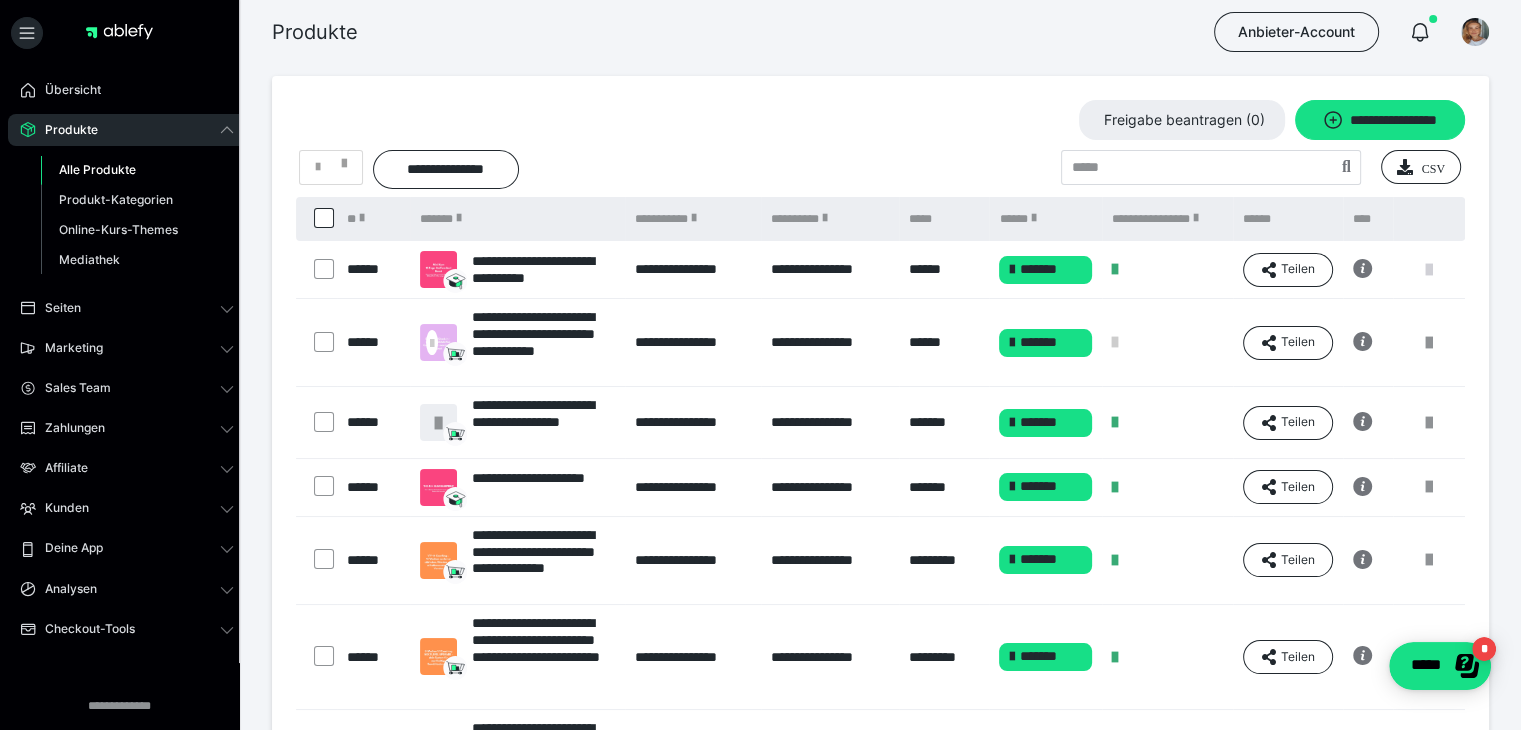 click at bounding box center (1429, 270) 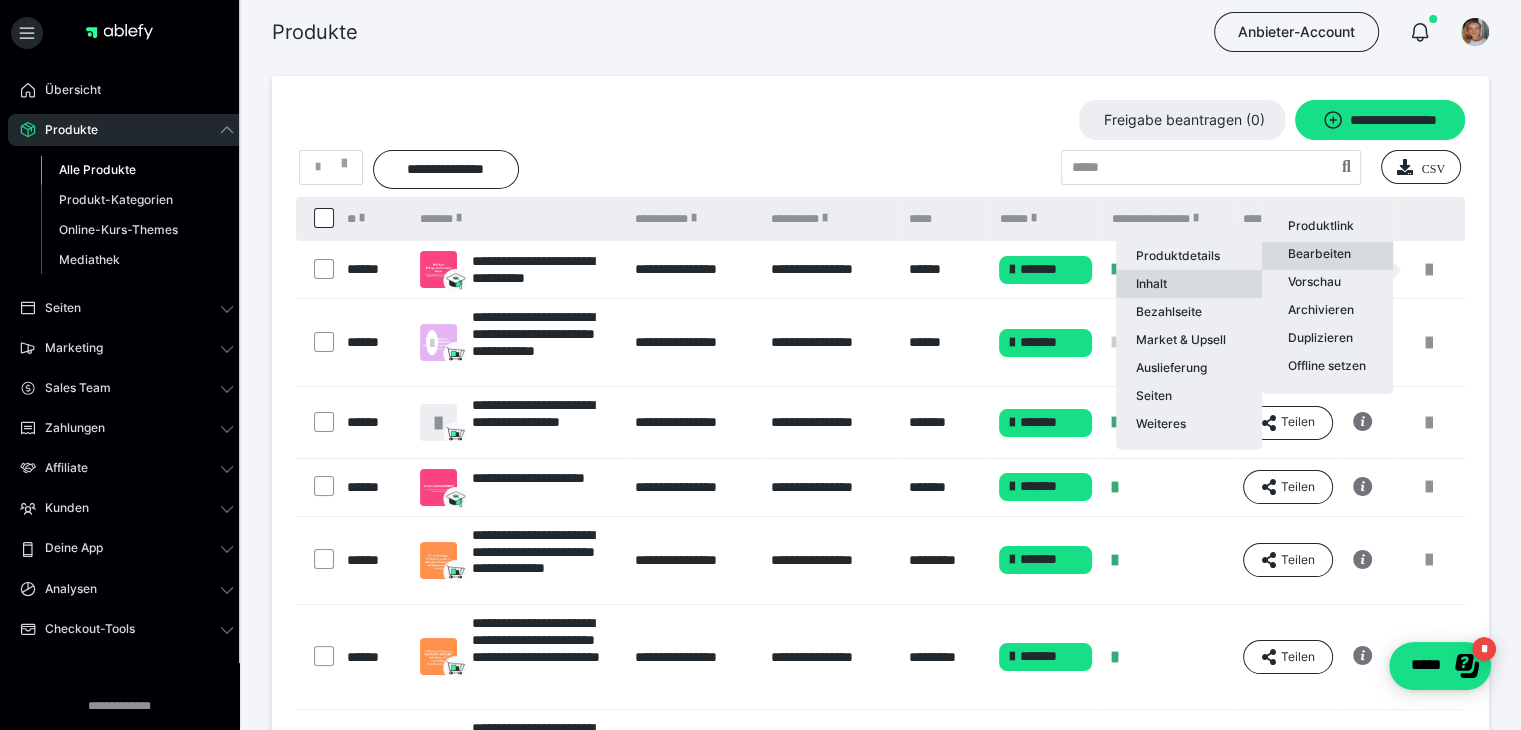 click on "Inhalt" at bounding box center [1189, 284] 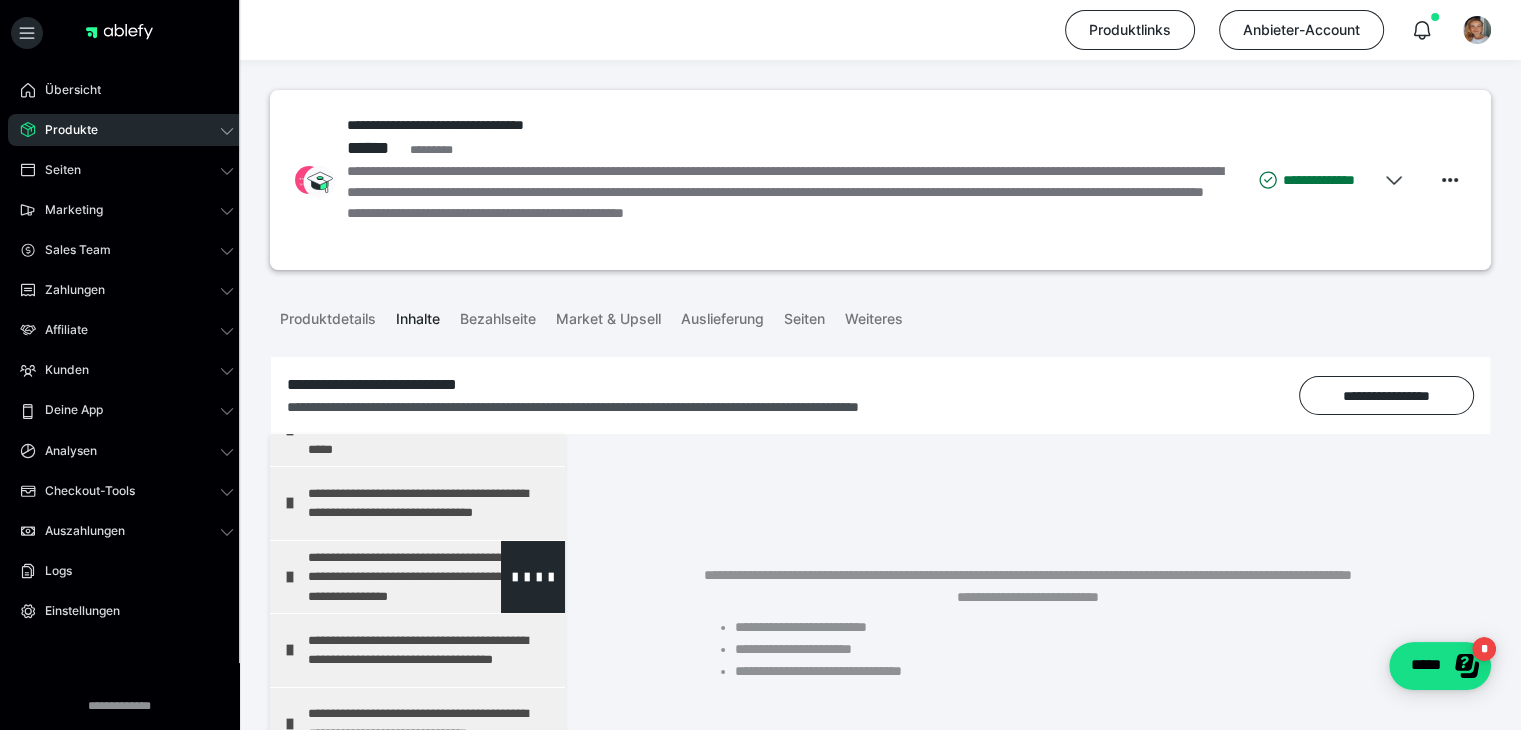 scroll, scrollTop: 110, scrollLeft: 0, axis: vertical 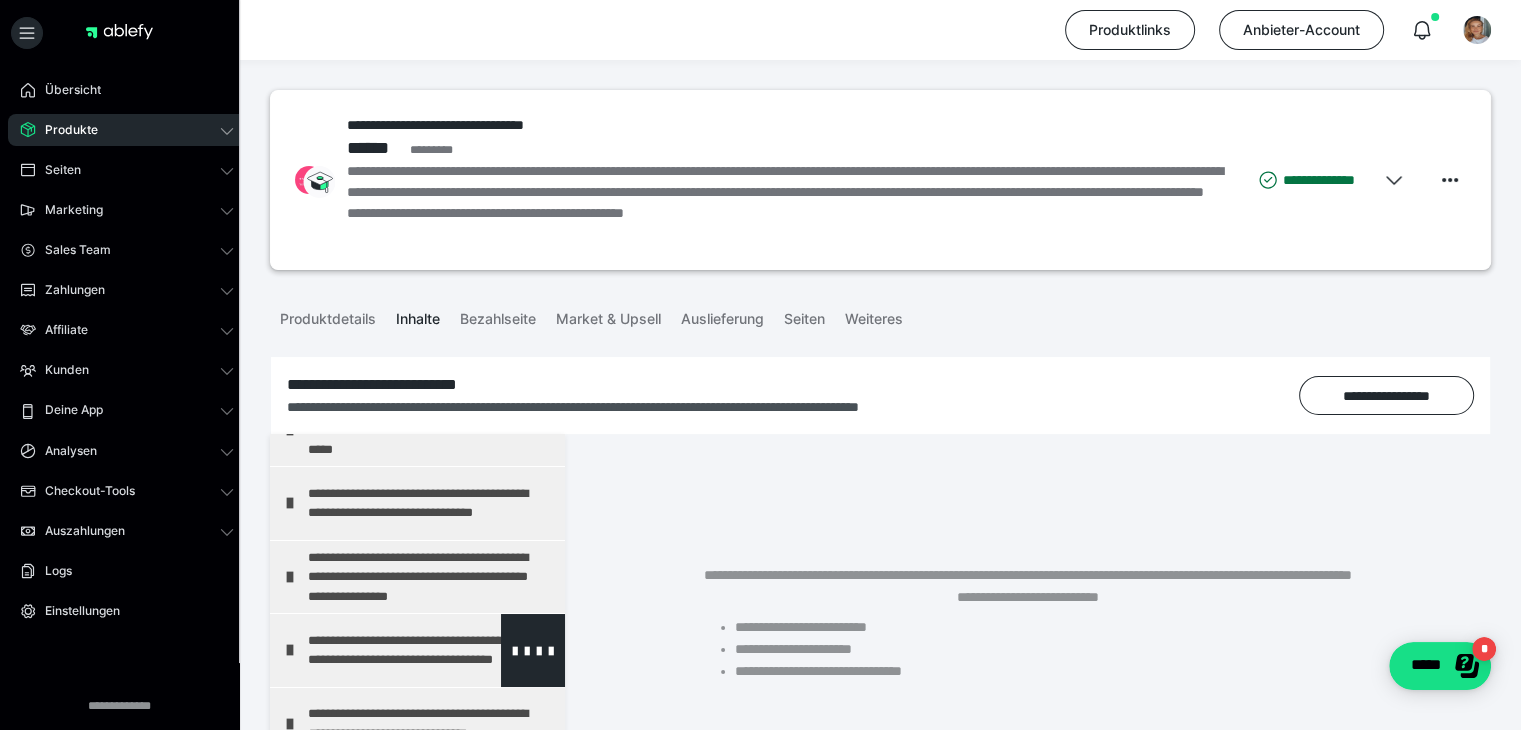 click on "**********" at bounding box center (423, 650) 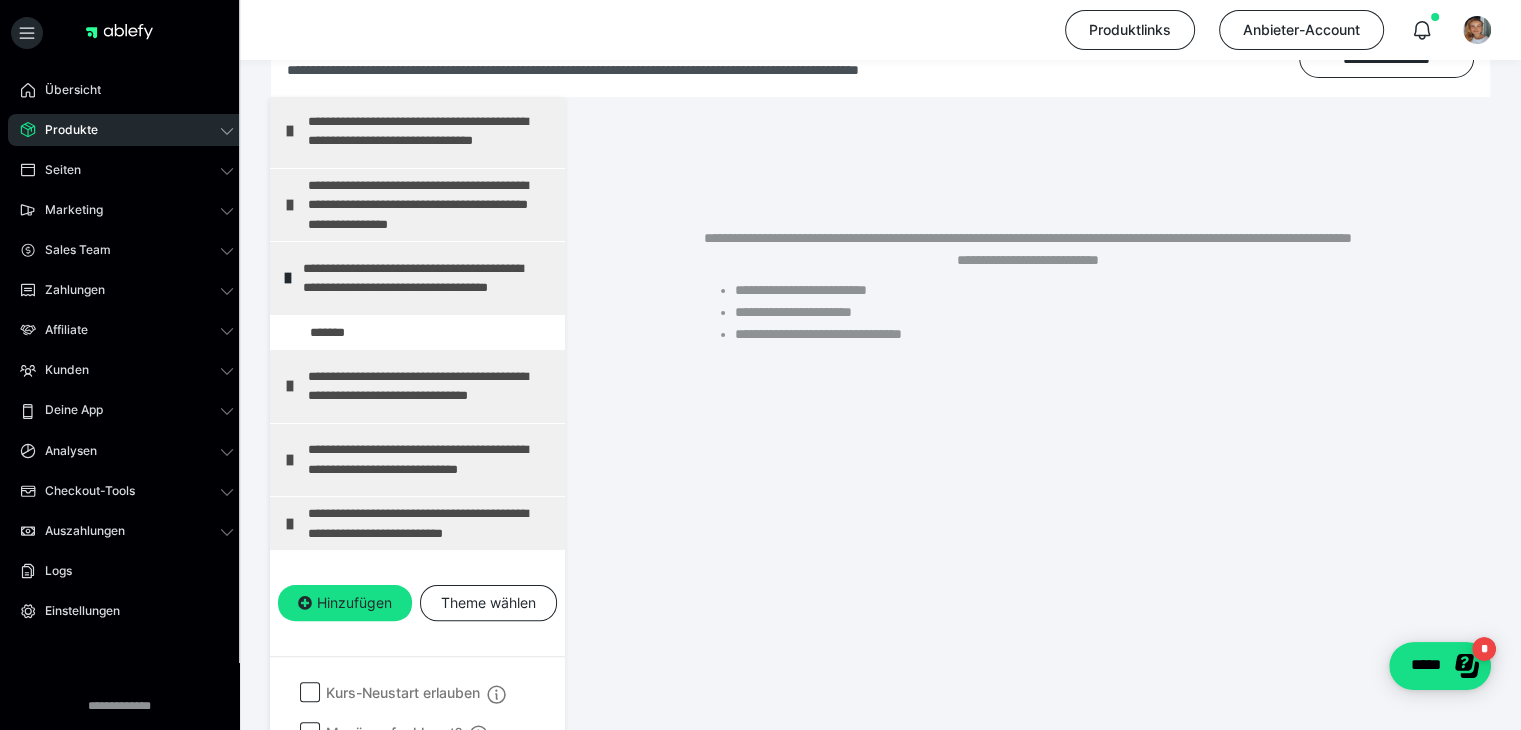 scroll, scrollTop: 373, scrollLeft: 0, axis: vertical 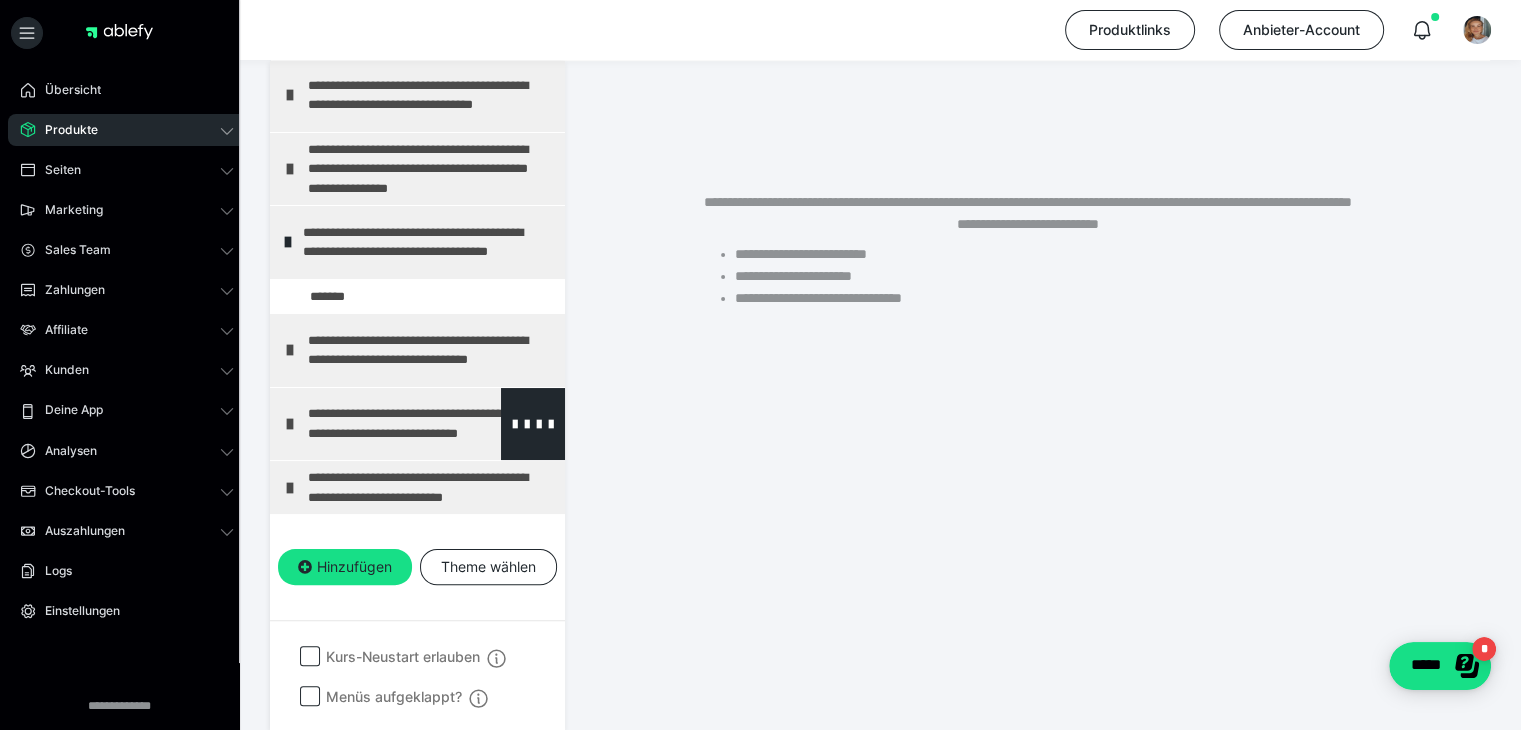 click on "**********" at bounding box center [423, 424] 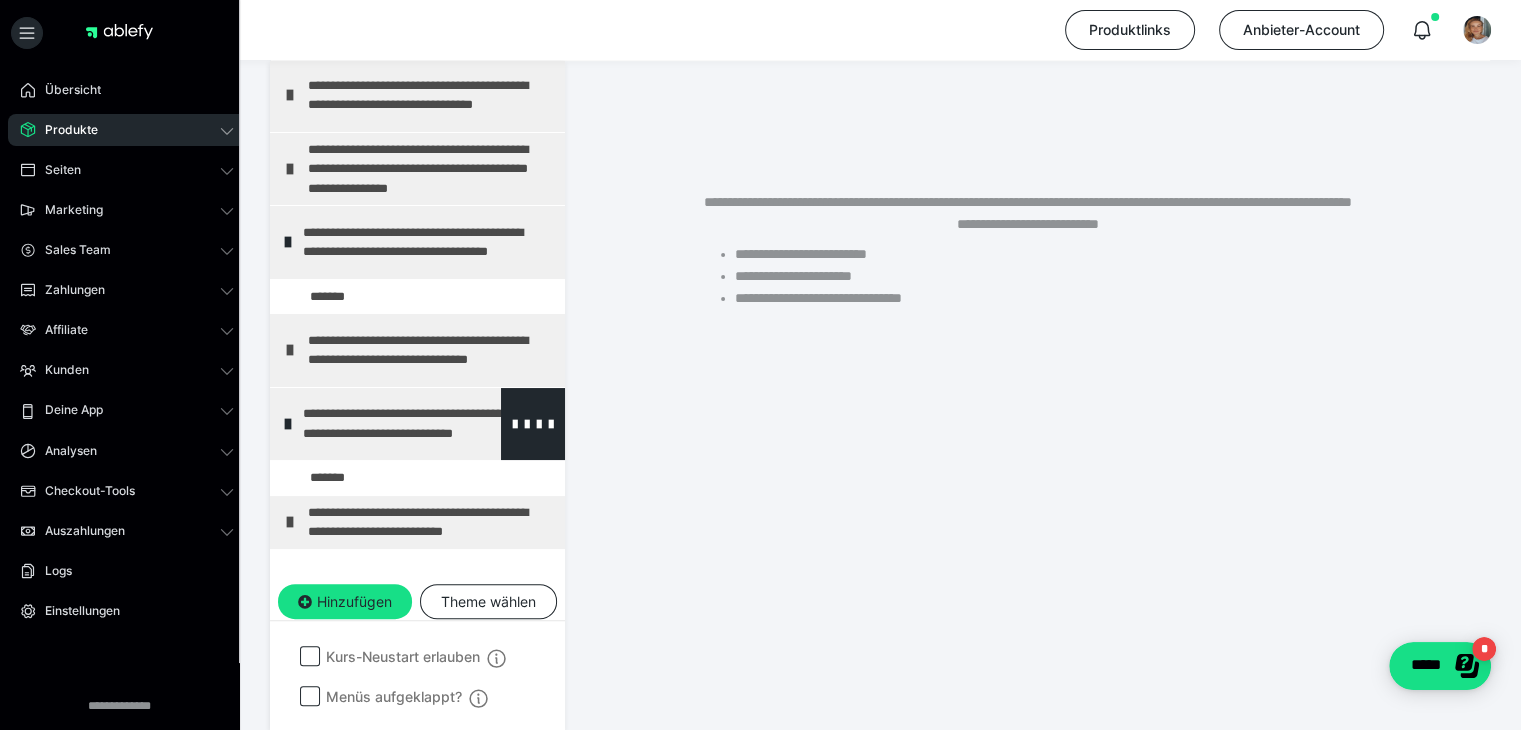 click on "**********" at bounding box center [418, 424] 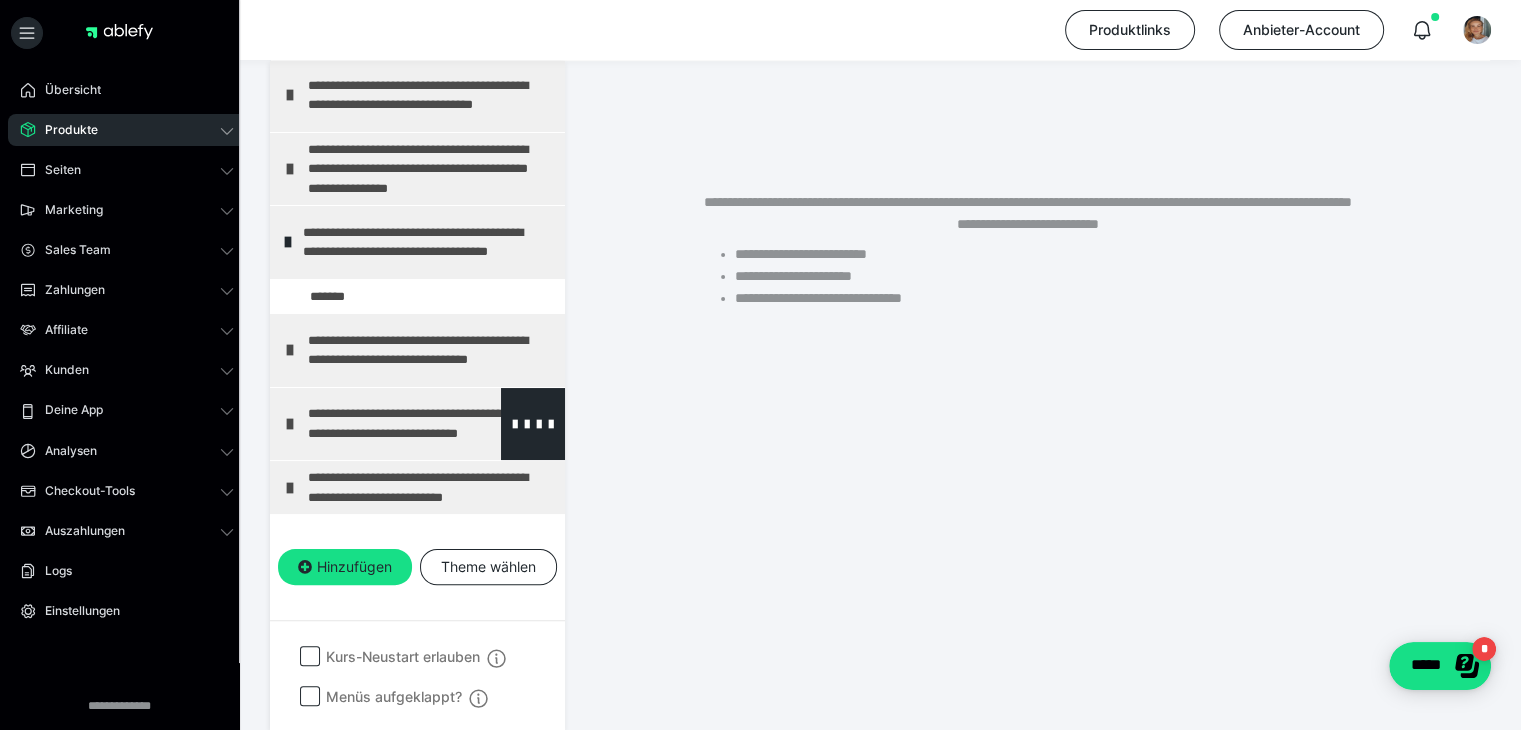 click on "**********" at bounding box center (423, 424) 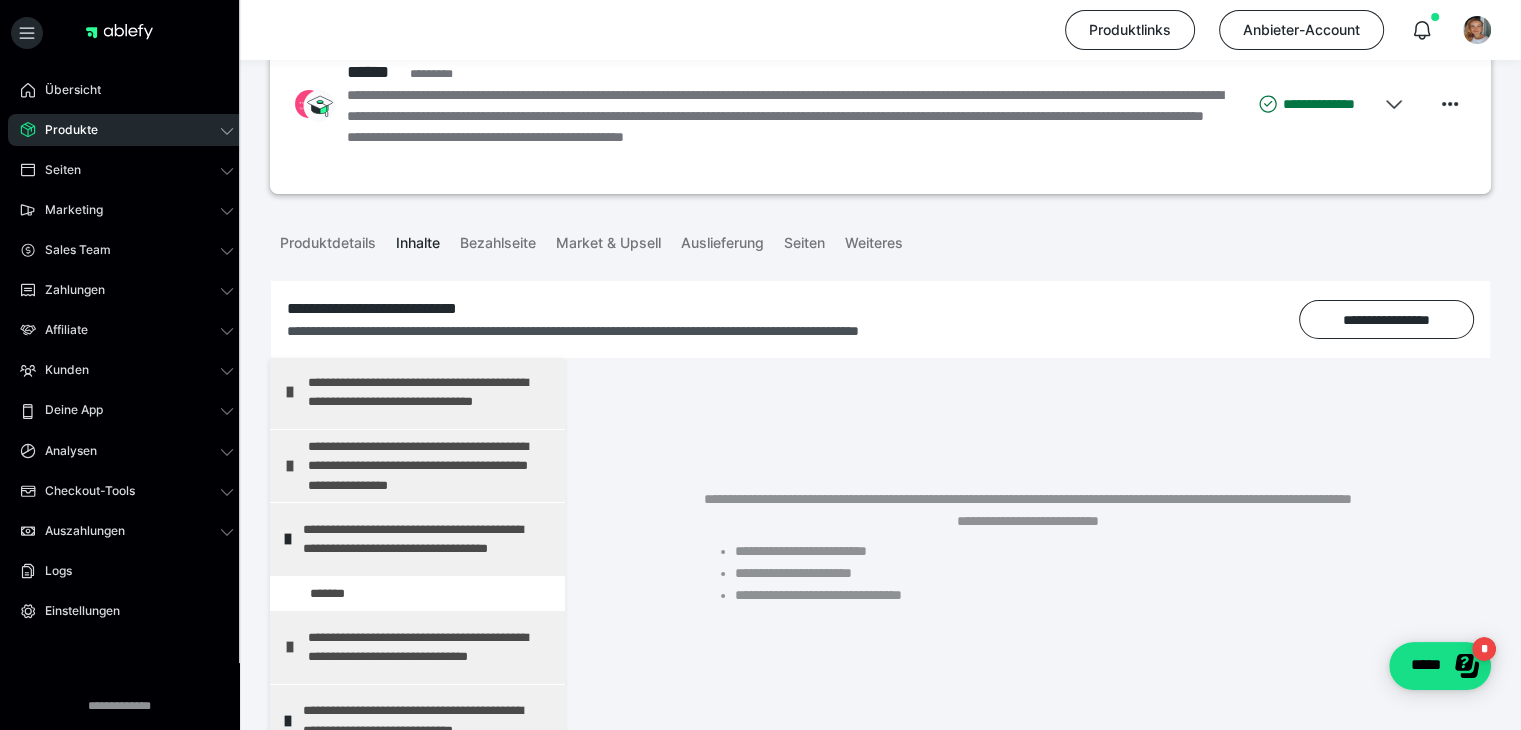 scroll, scrollTop: 73, scrollLeft: 0, axis: vertical 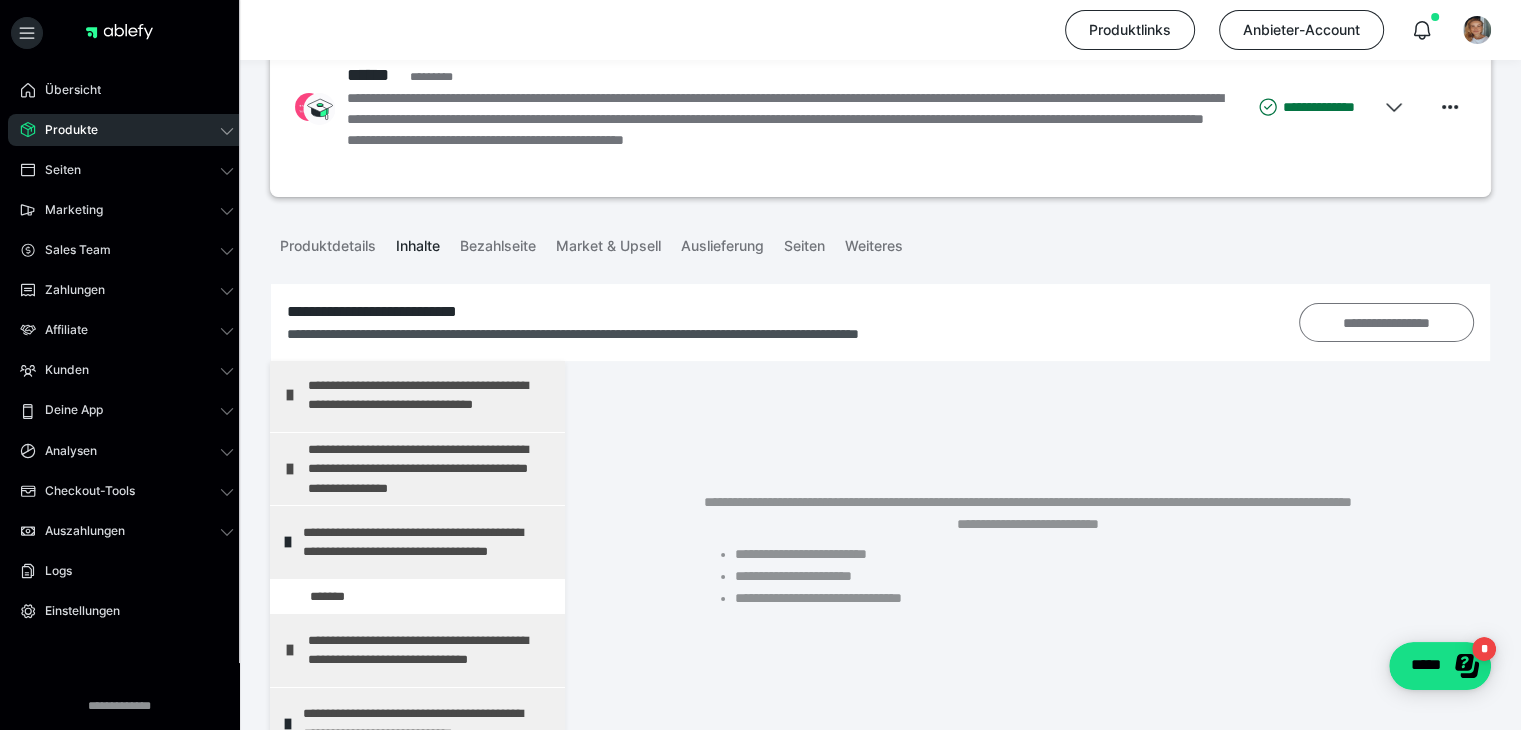 click on "**********" at bounding box center [1386, 323] 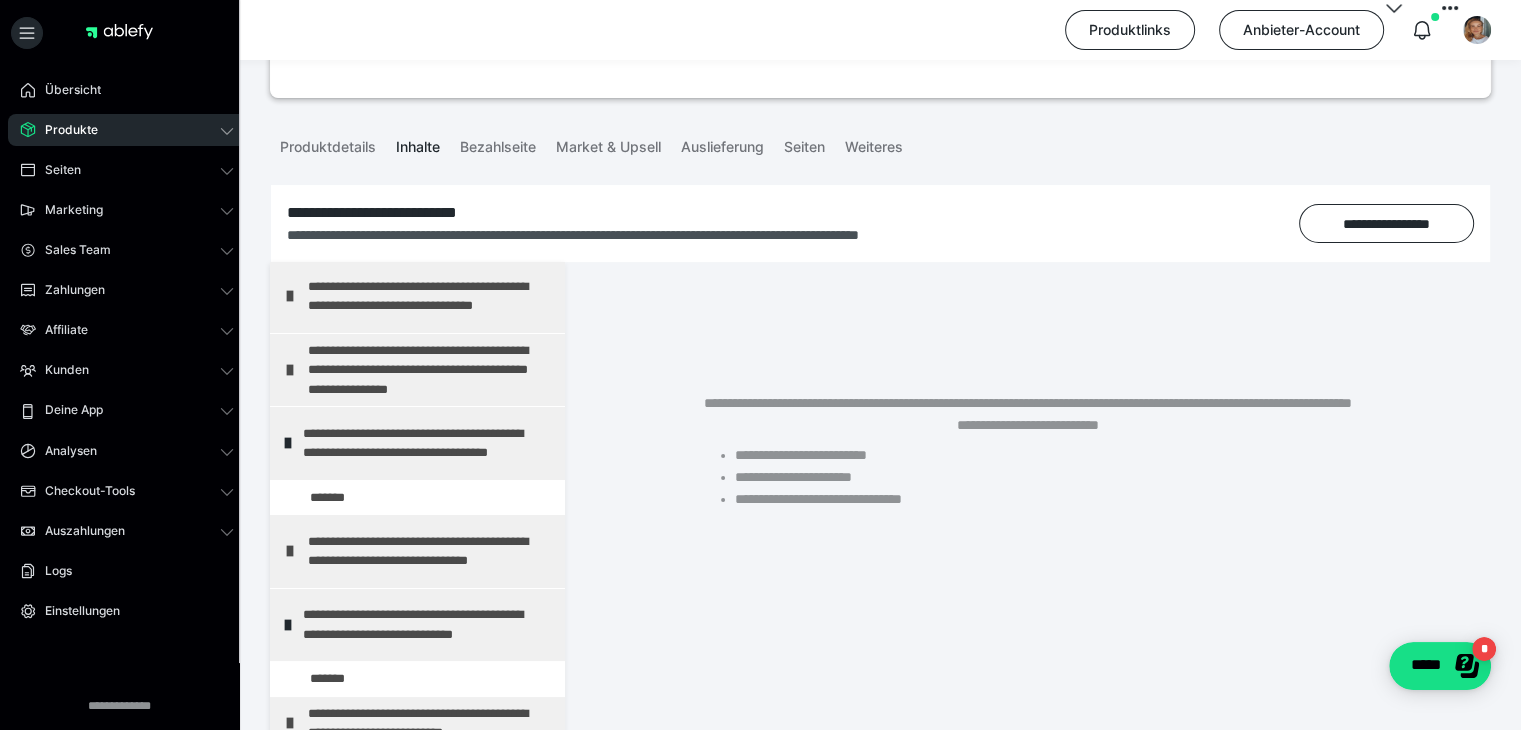 scroll, scrollTop: 373, scrollLeft: 0, axis: vertical 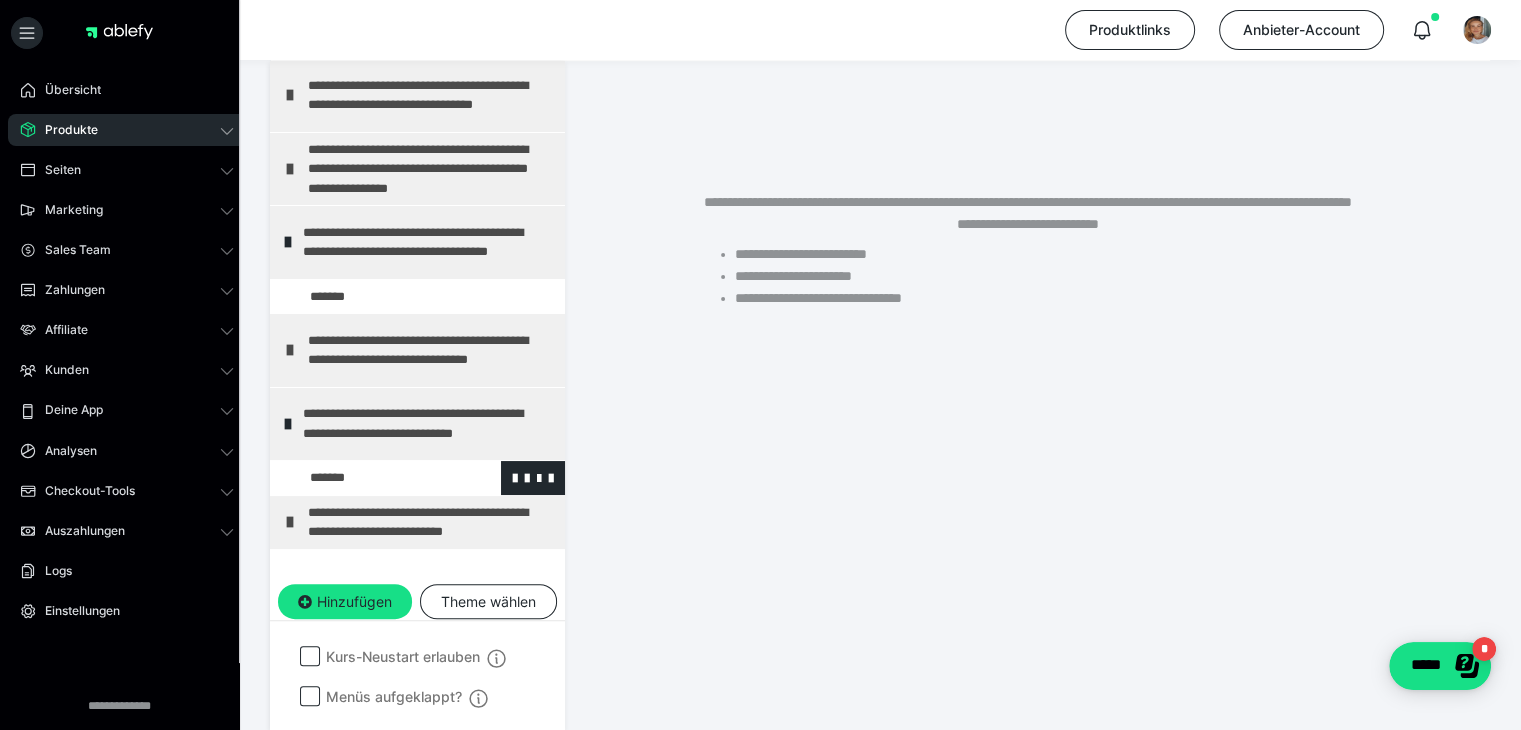 click at bounding box center (375, 478) 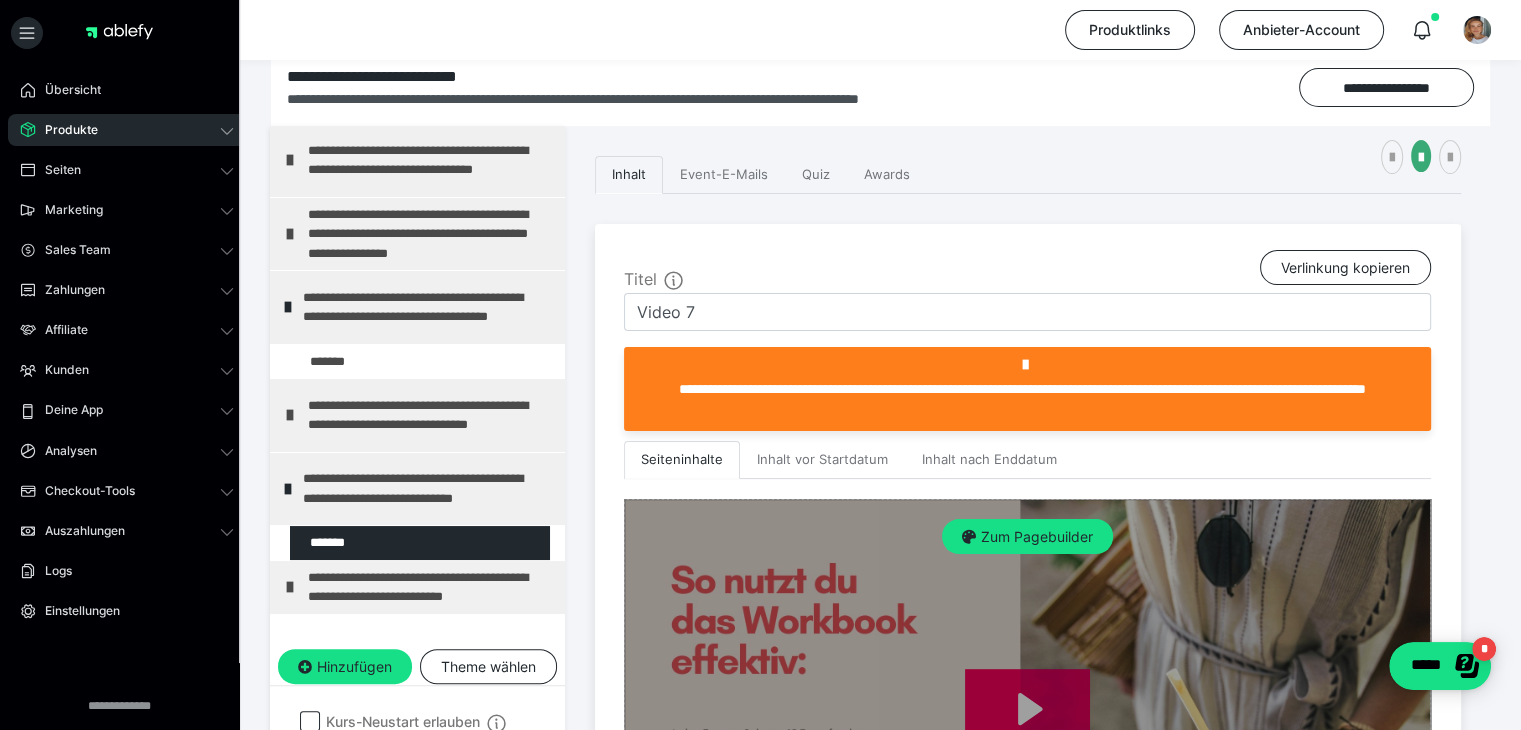 scroll, scrollTop: 273, scrollLeft: 0, axis: vertical 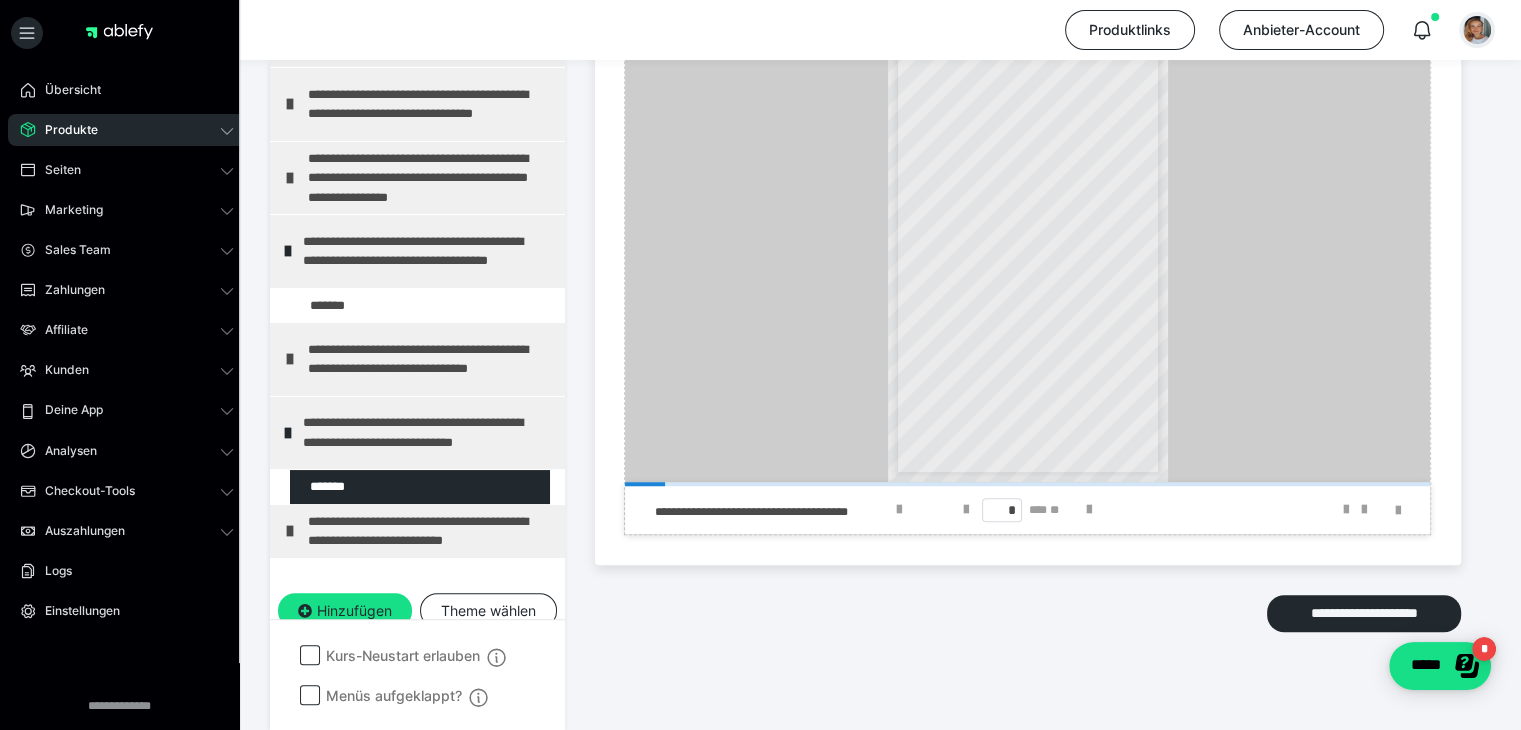 click at bounding box center (1477, 30) 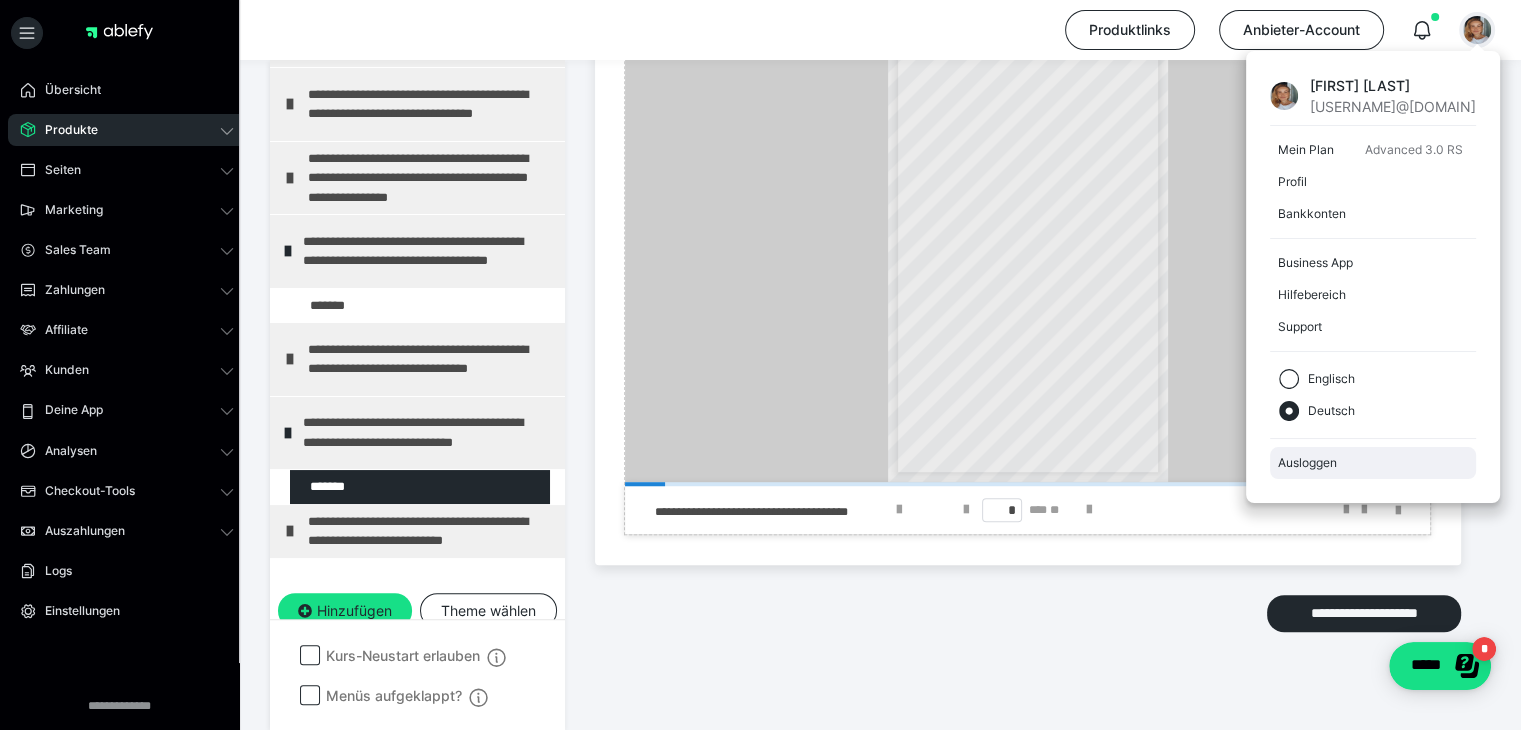click on "Ausloggen" at bounding box center [1373, 463] 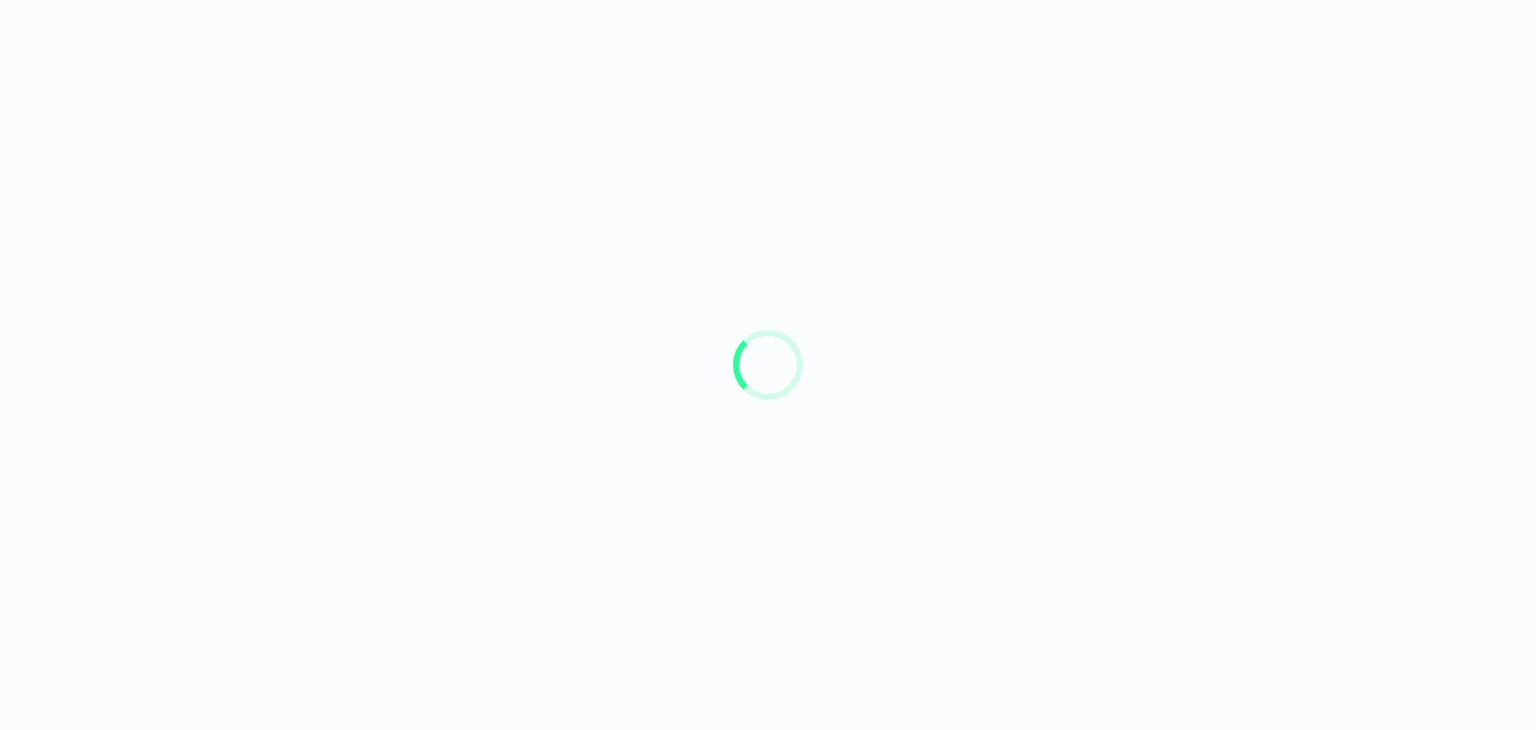 scroll, scrollTop: 0, scrollLeft: 0, axis: both 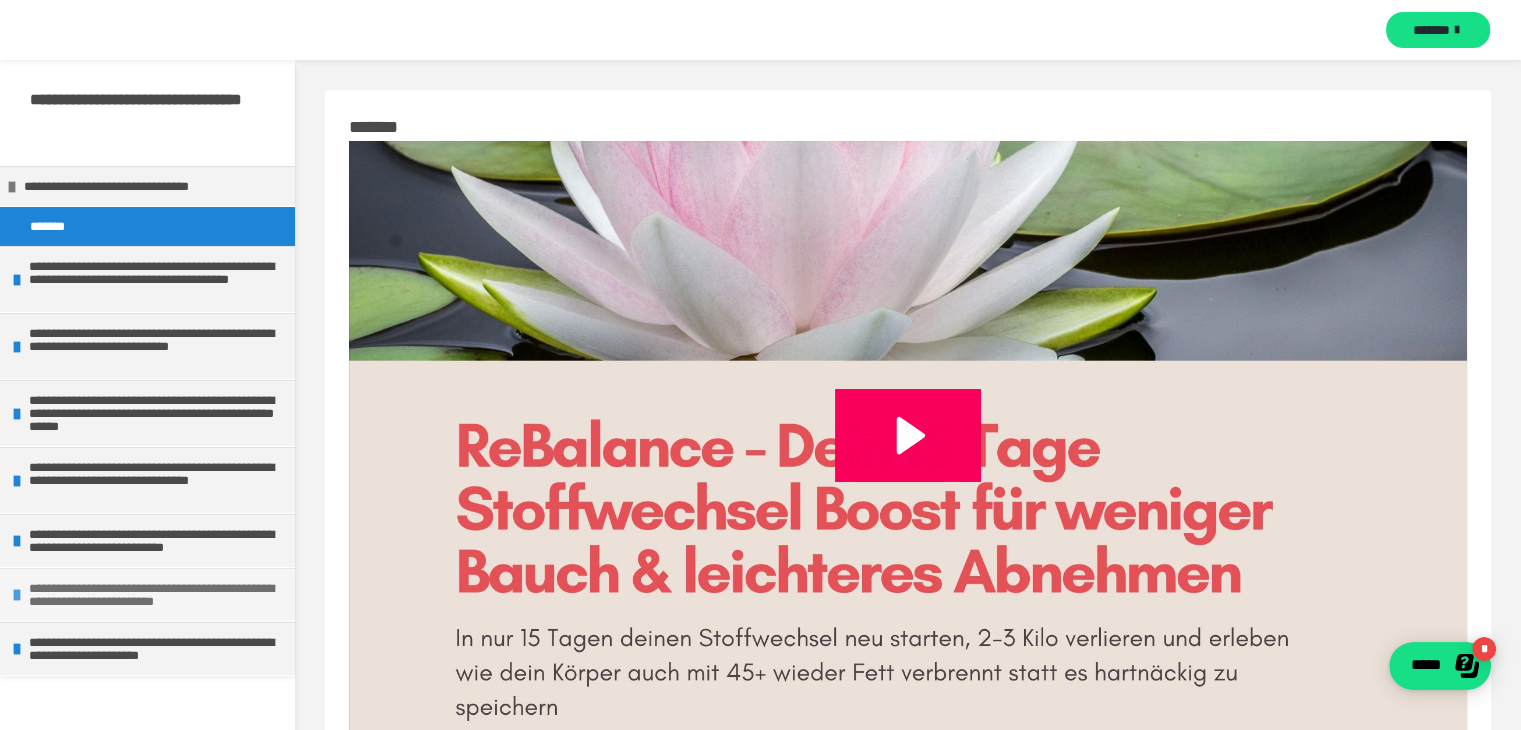 click on "**********" at bounding box center [157, 595] 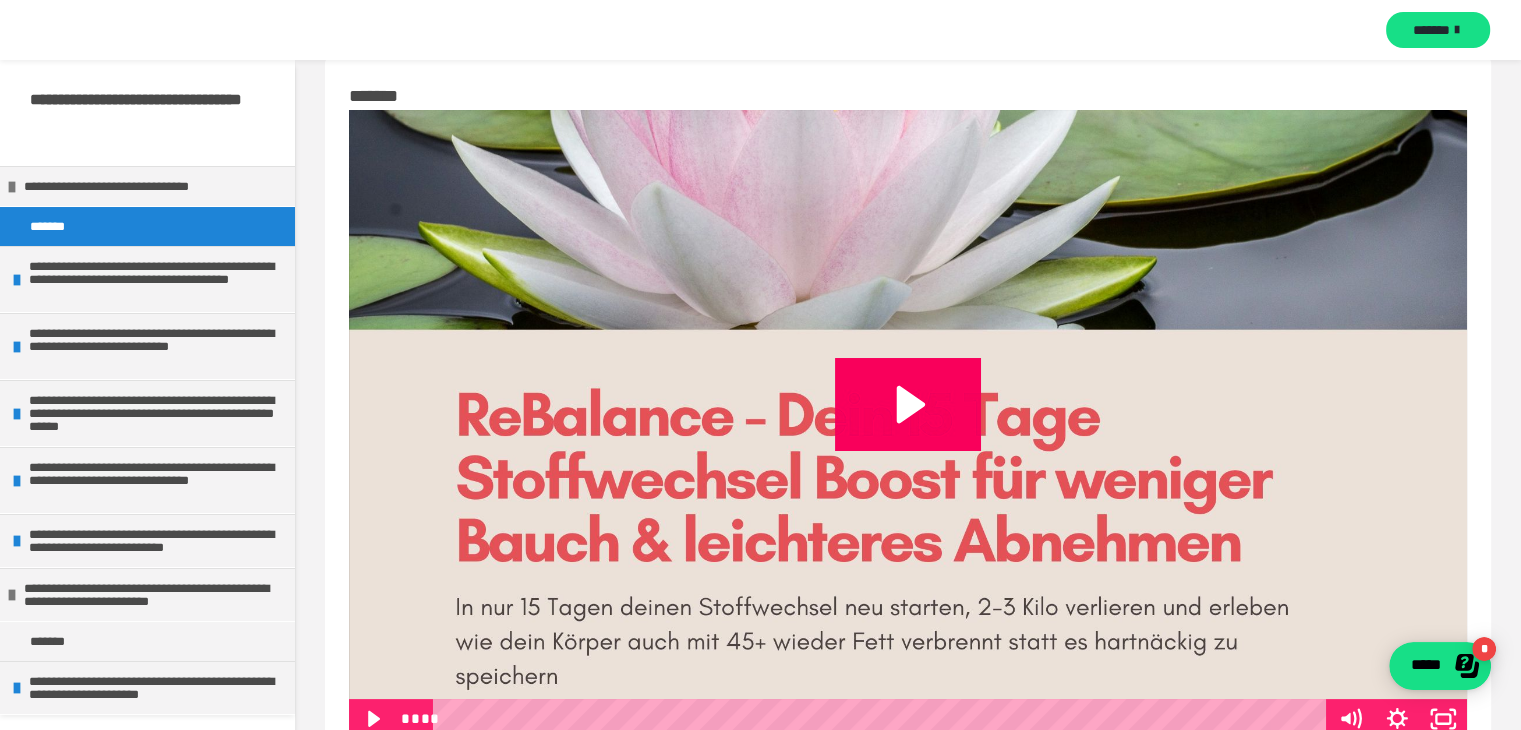 scroll, scrollTop: 0, scrollLeft: 0, axis: both 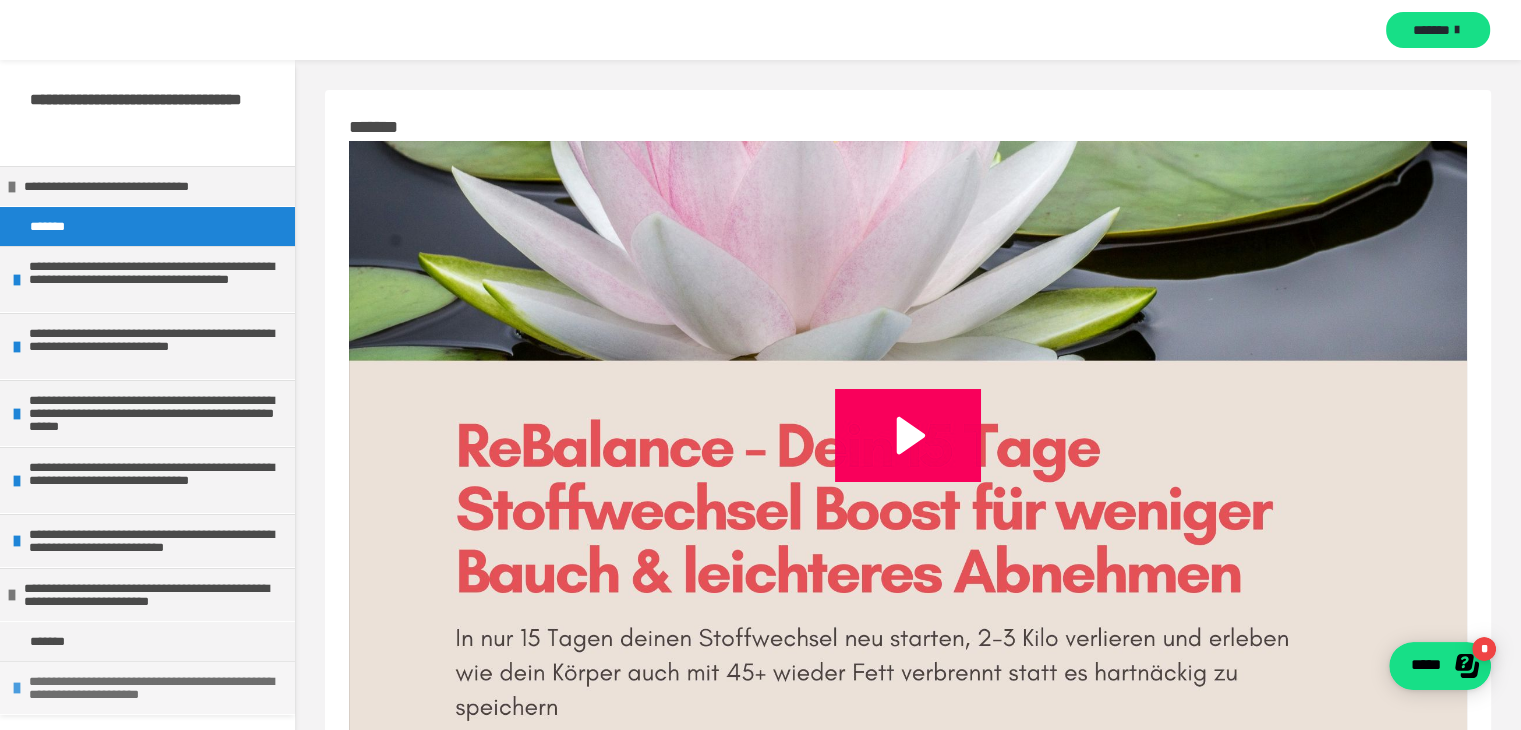 click on "**********" at bounding box center [157, 688] 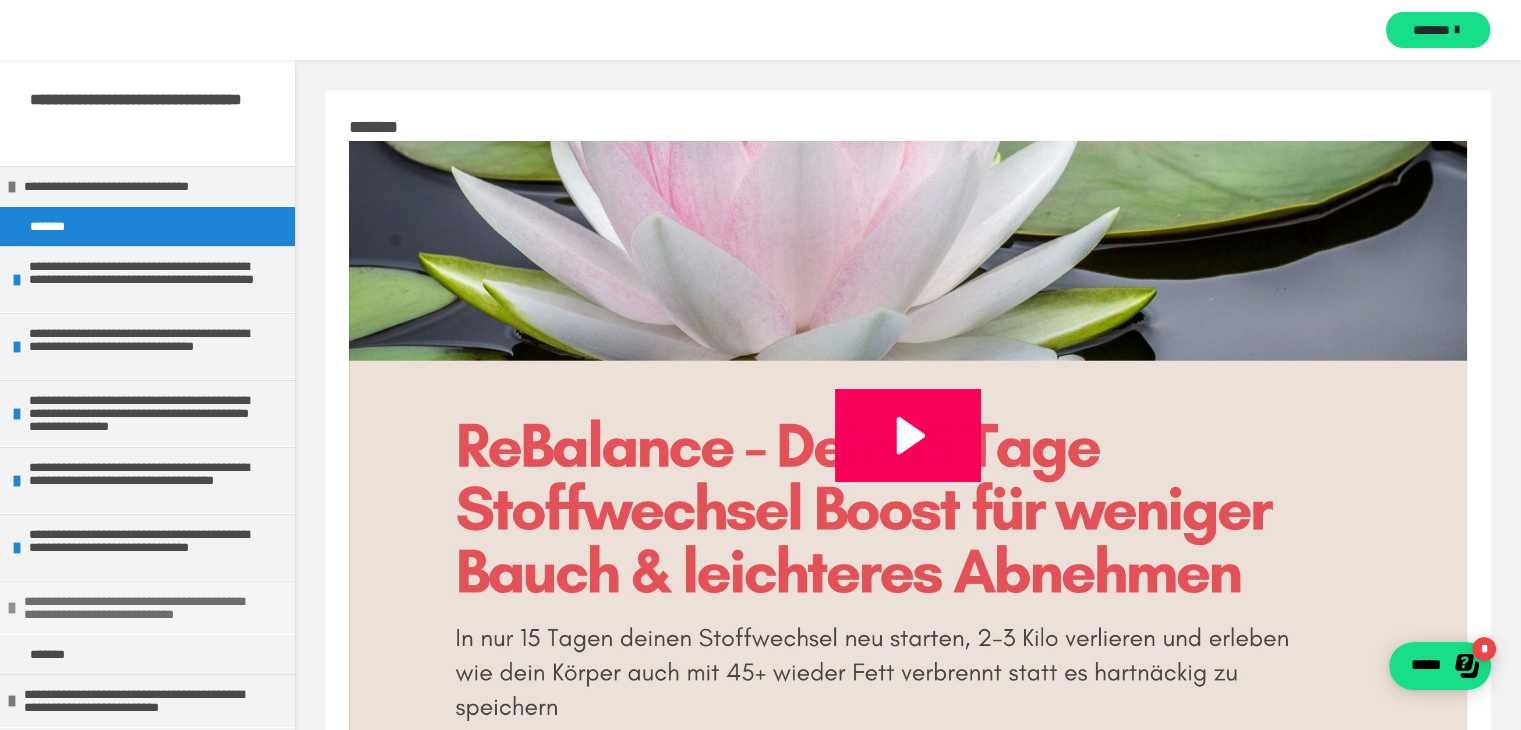 scroll, scrollTop: 67, scrollLeft: 0, axis: vertical 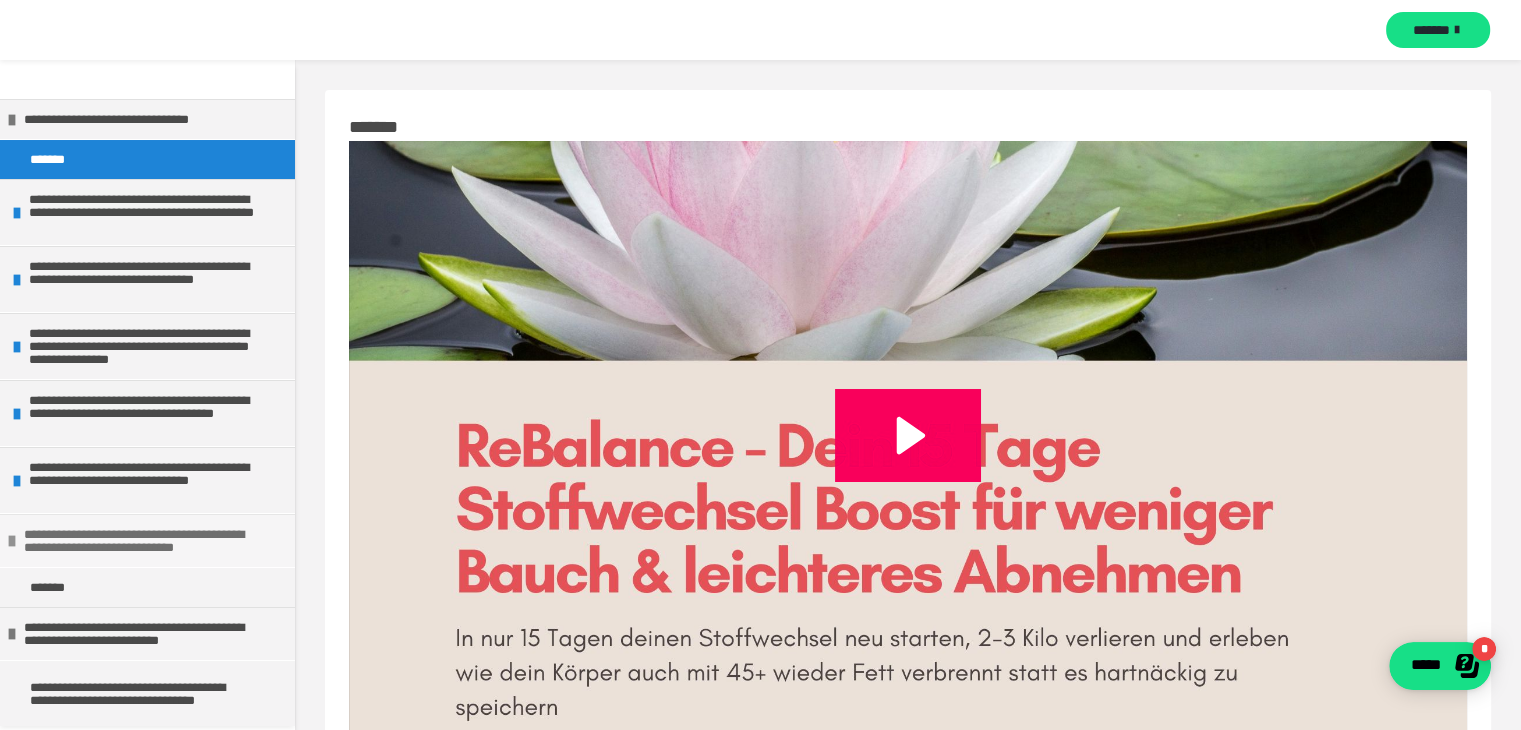 click on "**********" at bounding box center (144, 541) 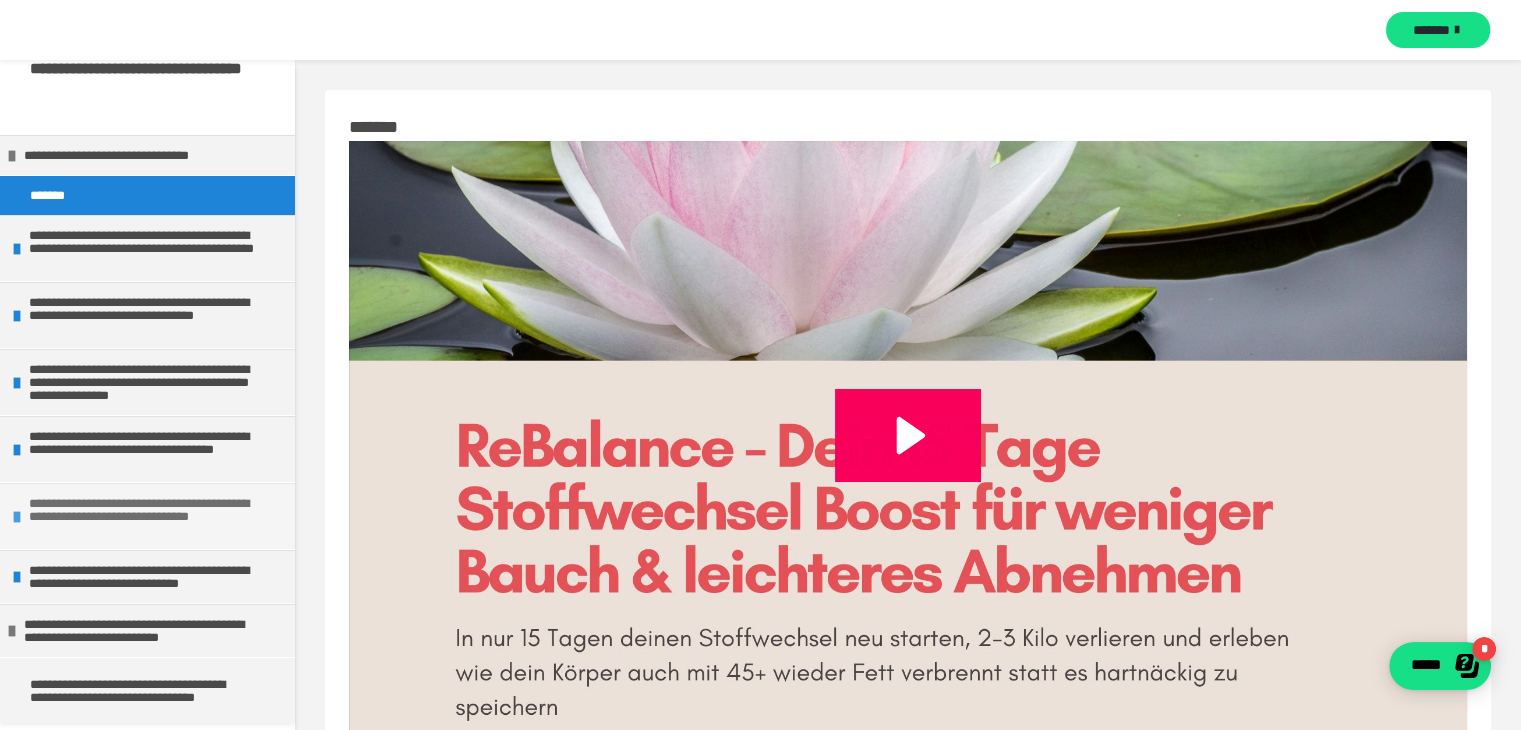 scroll, scrollTop: 28, scrollLeft: 0, axis: vertical 